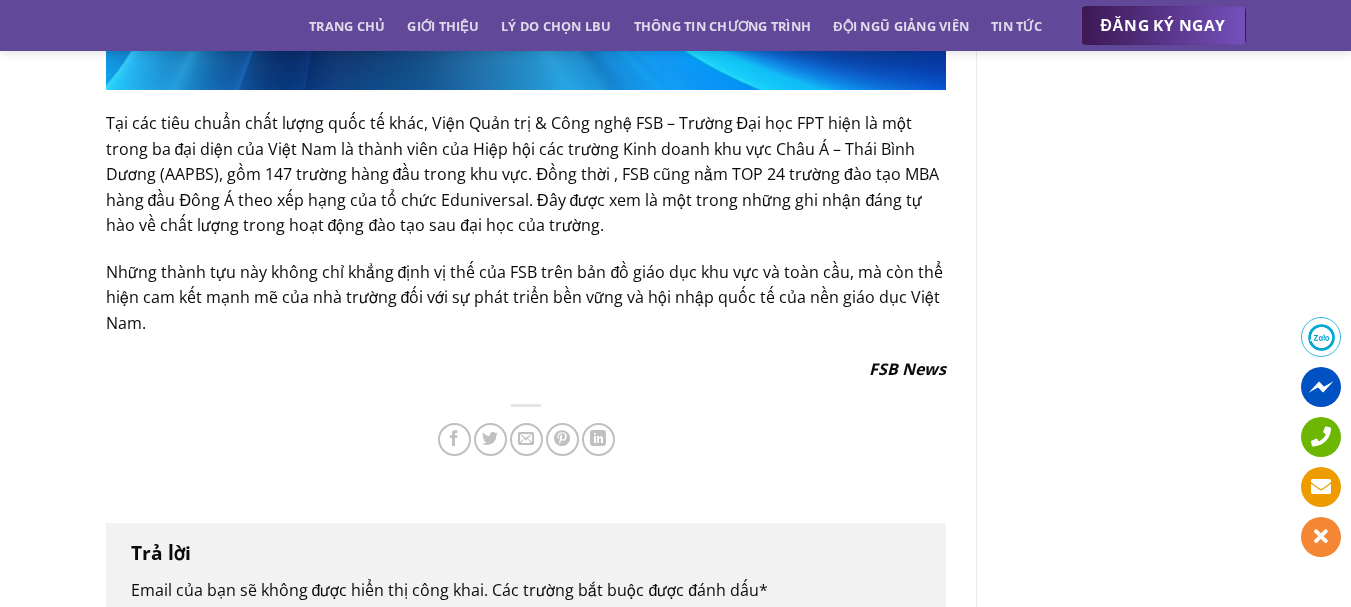 scroll, scrollTop: 4300, scrollLeft: 0, axis: vertical 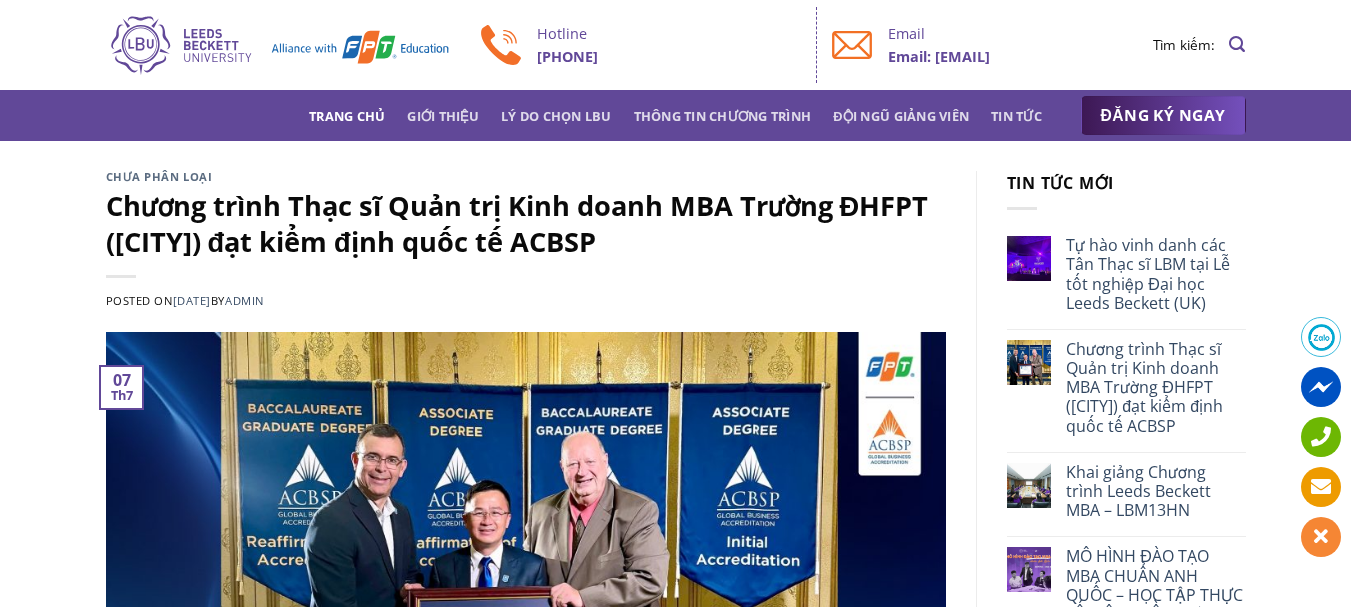 click on "Trang chủ" at bounding box center [347, 116] 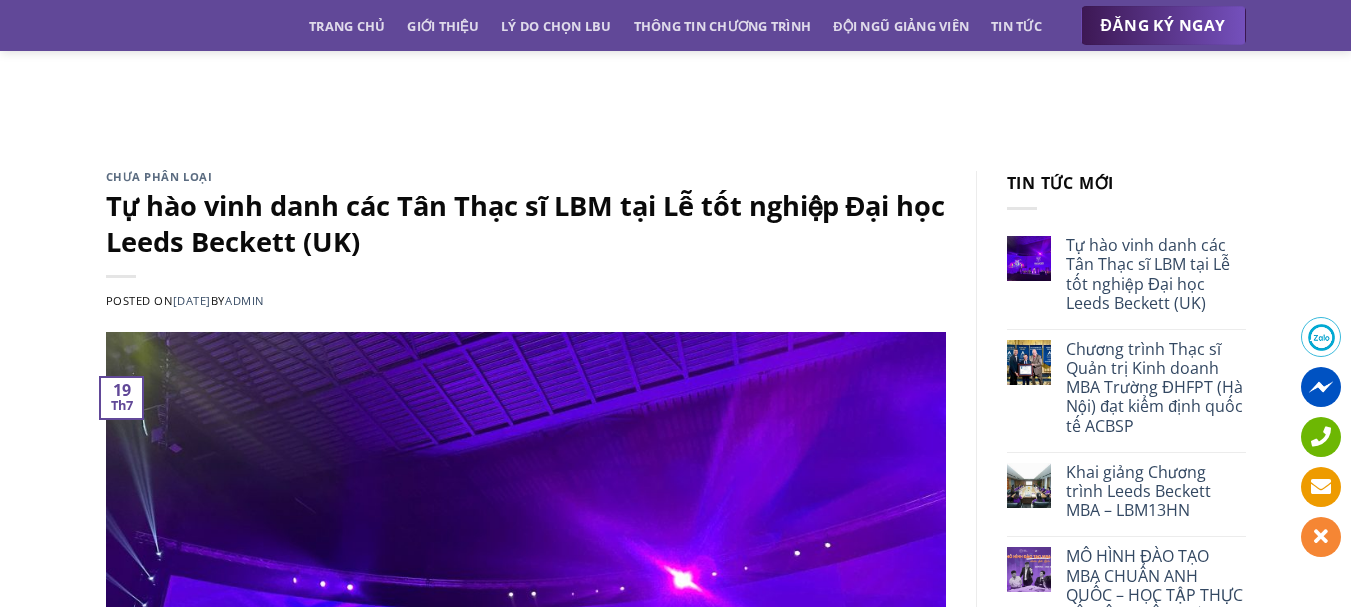 scroll, scrollTop: 5400, scrollLeft: 0, axis: vertical 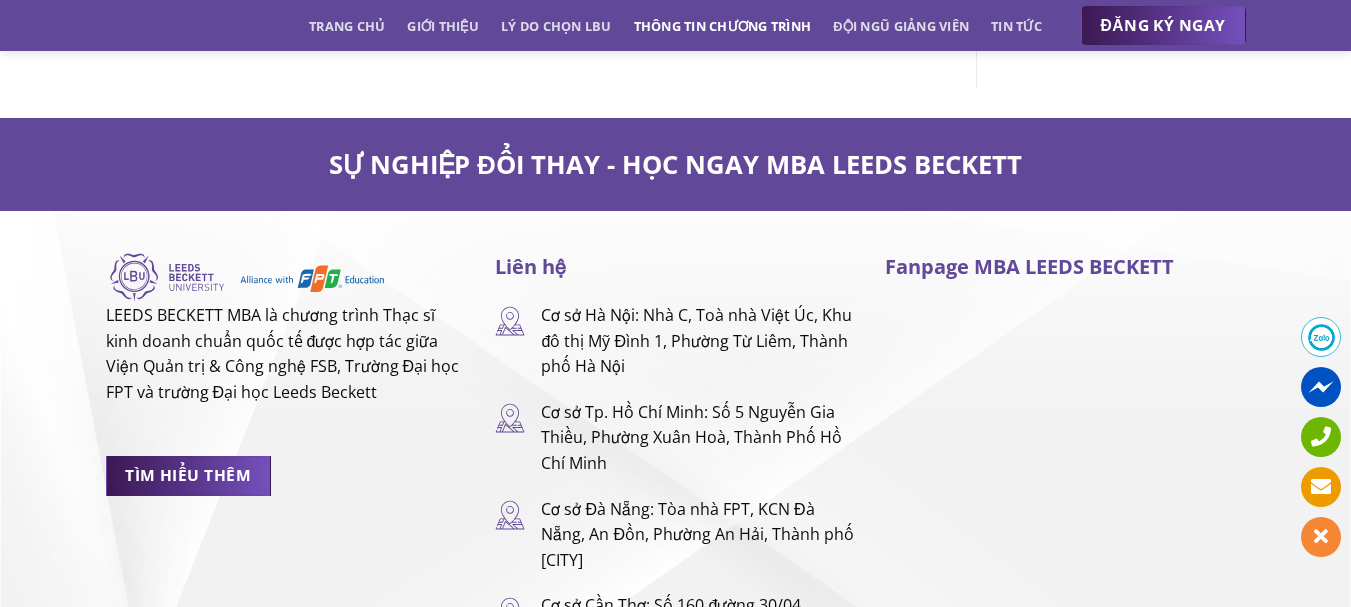click on "Thông tin chương trình" at bounding box center (723, 26) 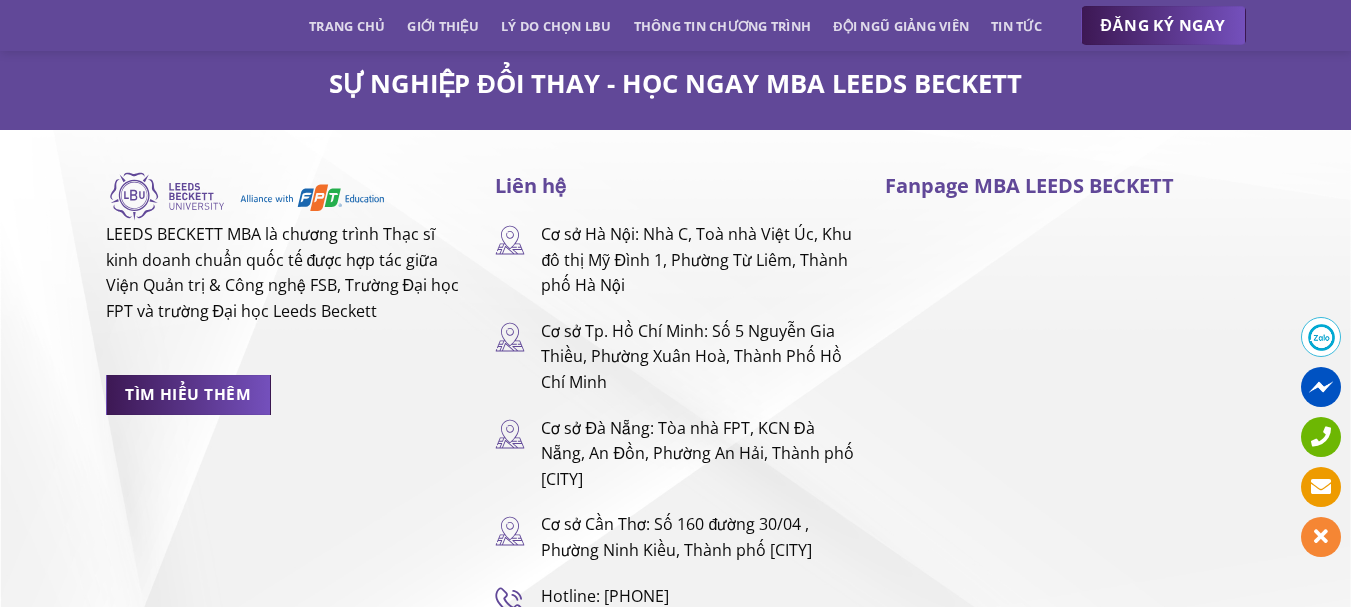 scroll, scrollTop: 5253, scrollLeft: 0, axis: vertical 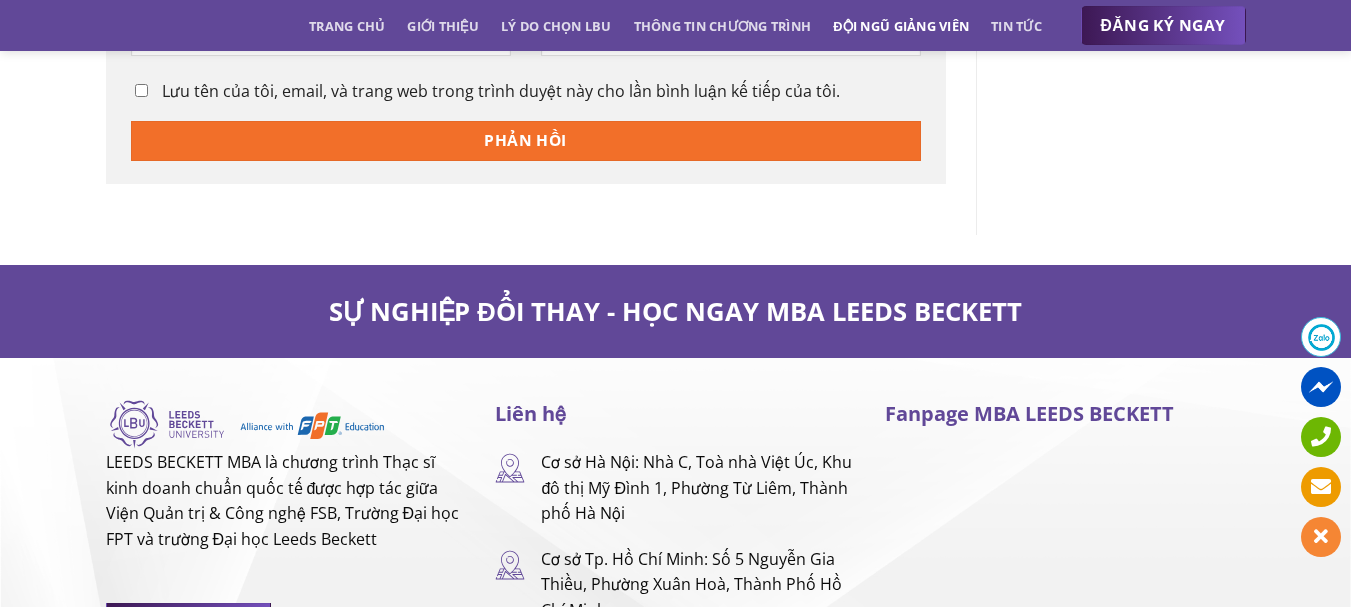 click on "Đội ngũ giảng viên" at bounding box center (901, 26) 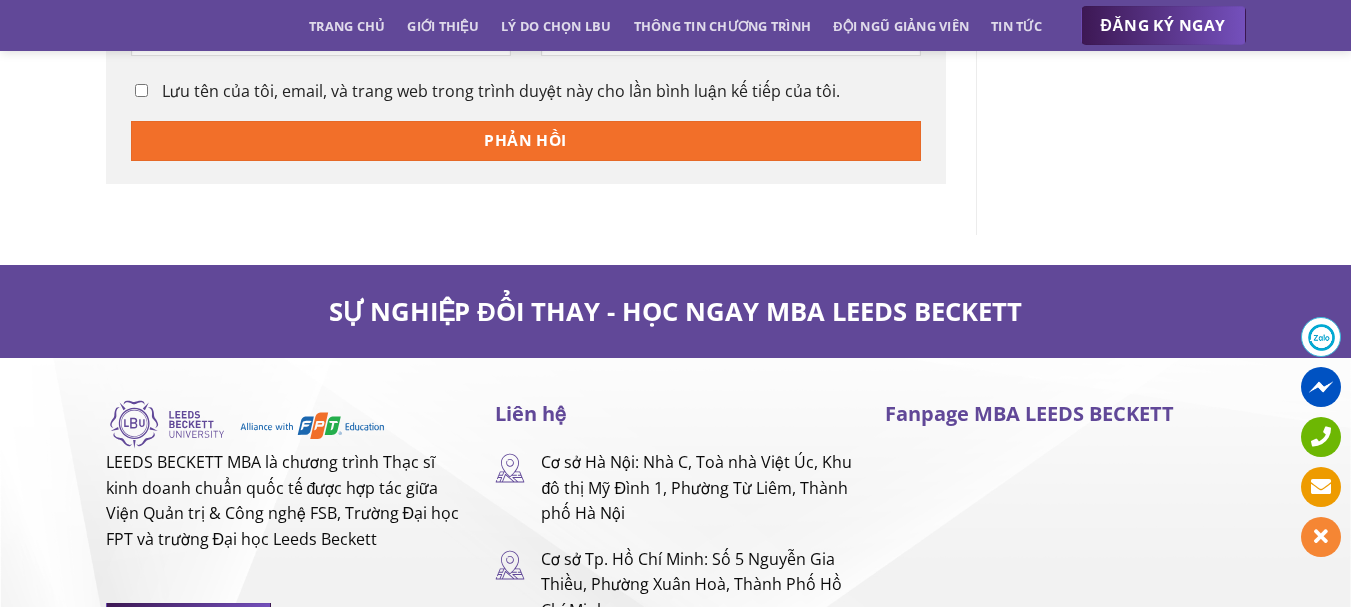 click on "Lưu tên của tôi, email, và trang web trong trình duyệt này cho lần bình luận kế tiếp của tôi." at bounding box center [141, 90] 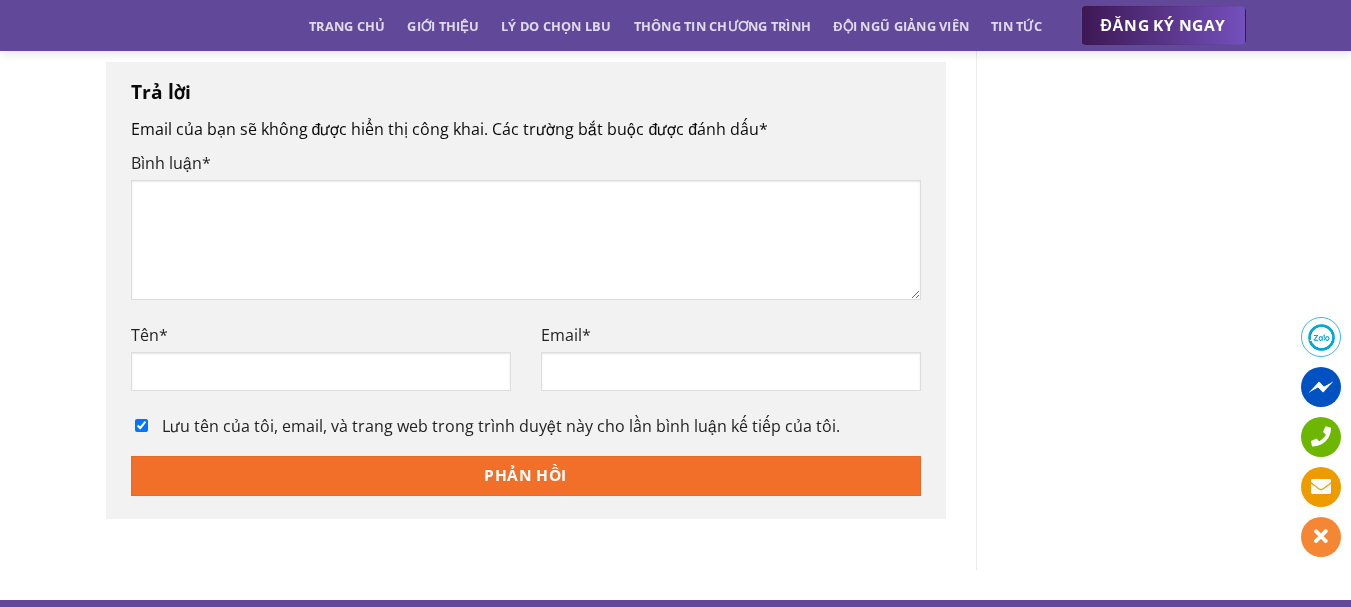 scroll, scrollTop: 4953, scrollLeft: 0, axis: vertical 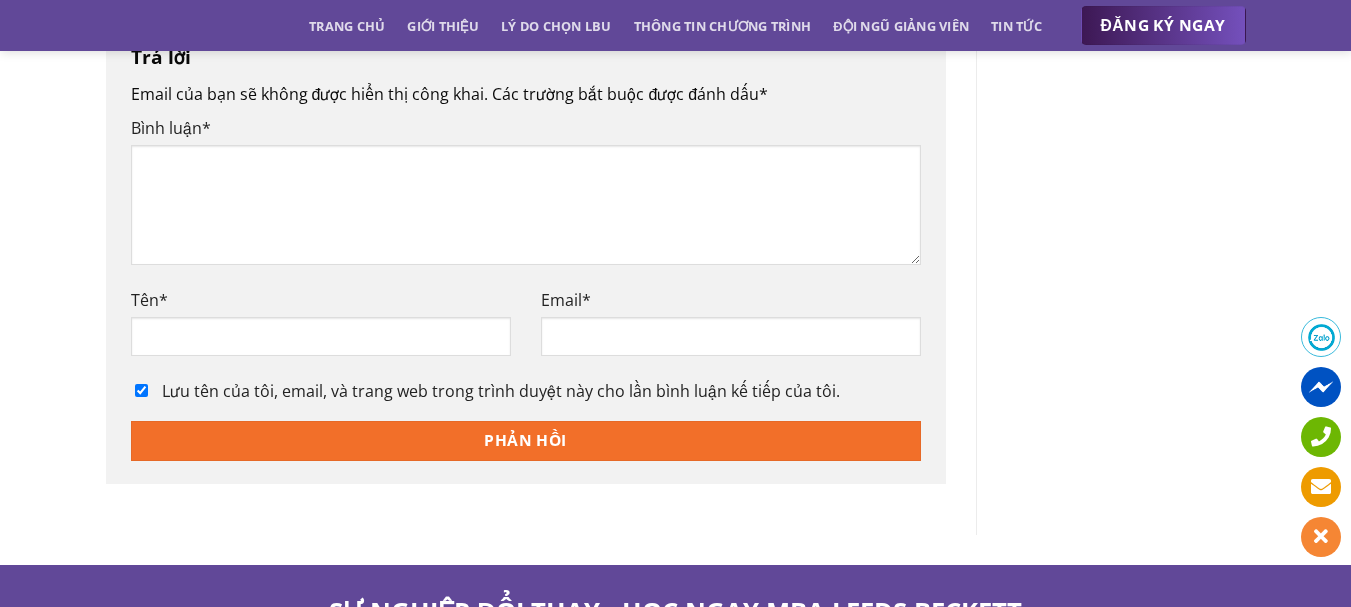 click on "Lưu tên của tôi, email, và trang web trong trình duyệt này cho lần bình luận kế tiếp của tôi." at bounding box center [141, 390] 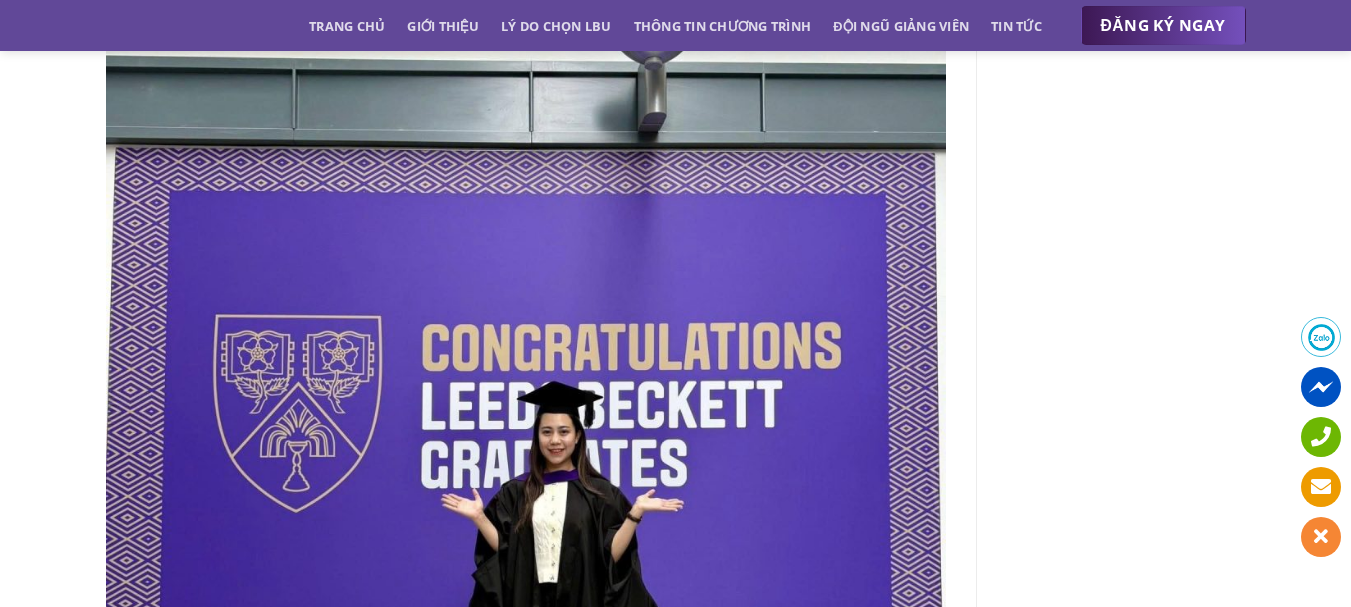 scroll, scrollTop: 2753, scrollLeft: 0, axis: vertical 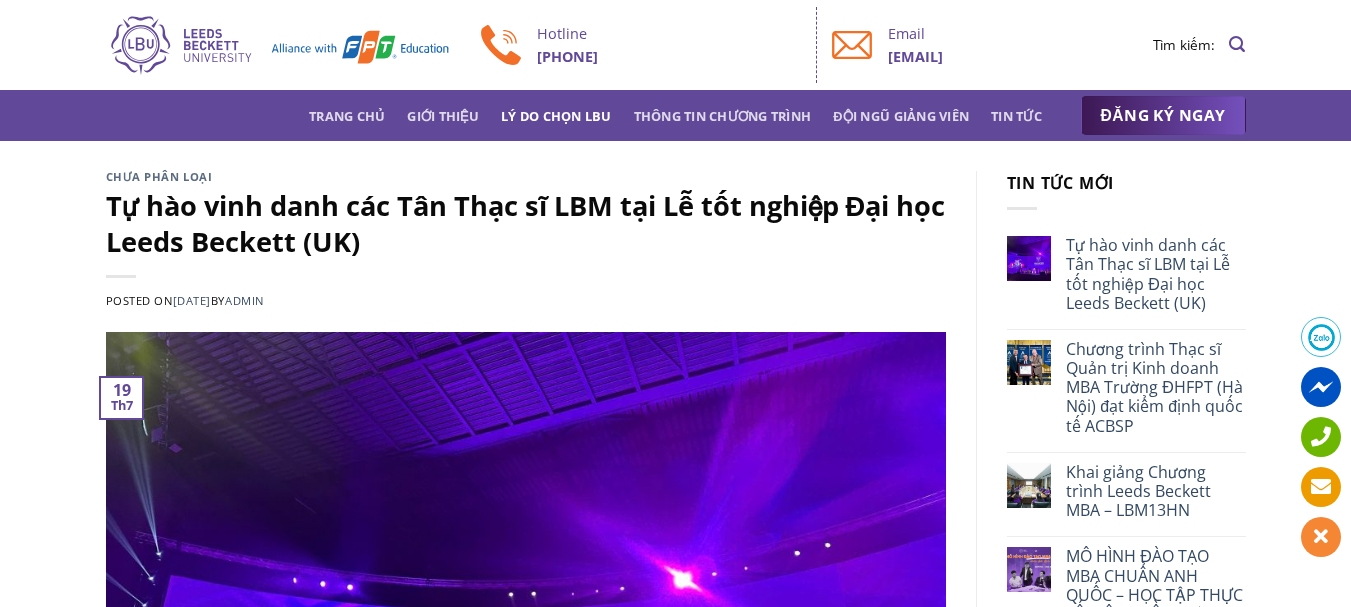 click on "Lý do chọn LBU" at bounding box center (556, 116) 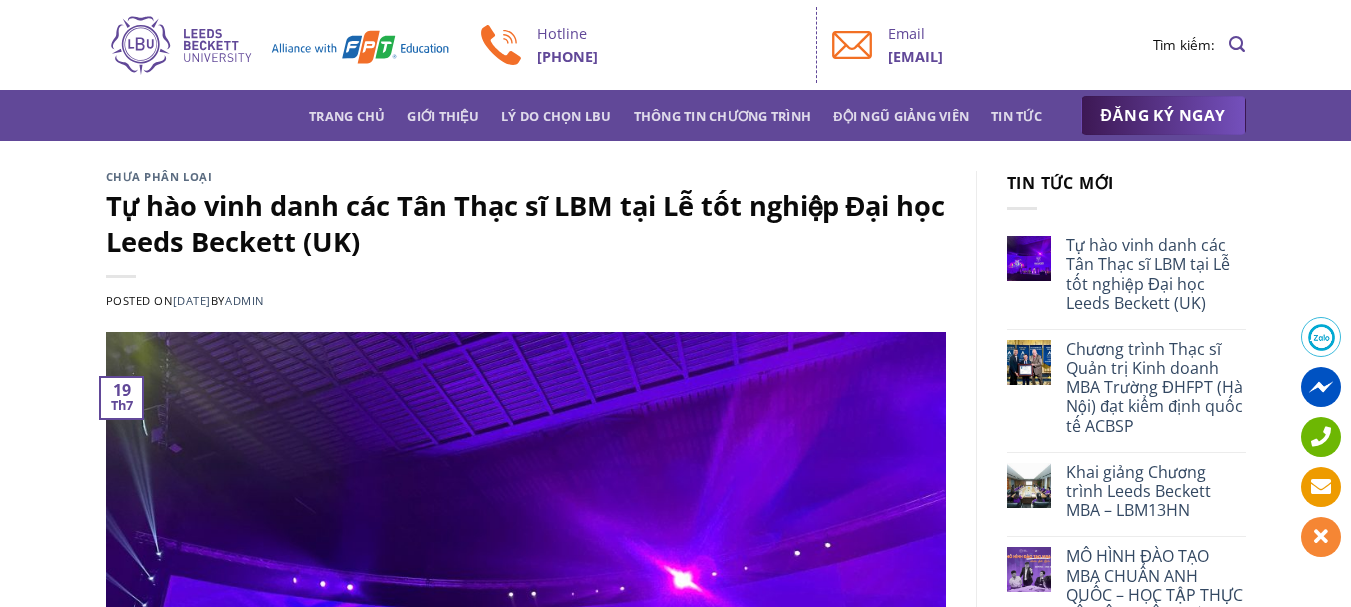 click at bounding box center [278, 45] 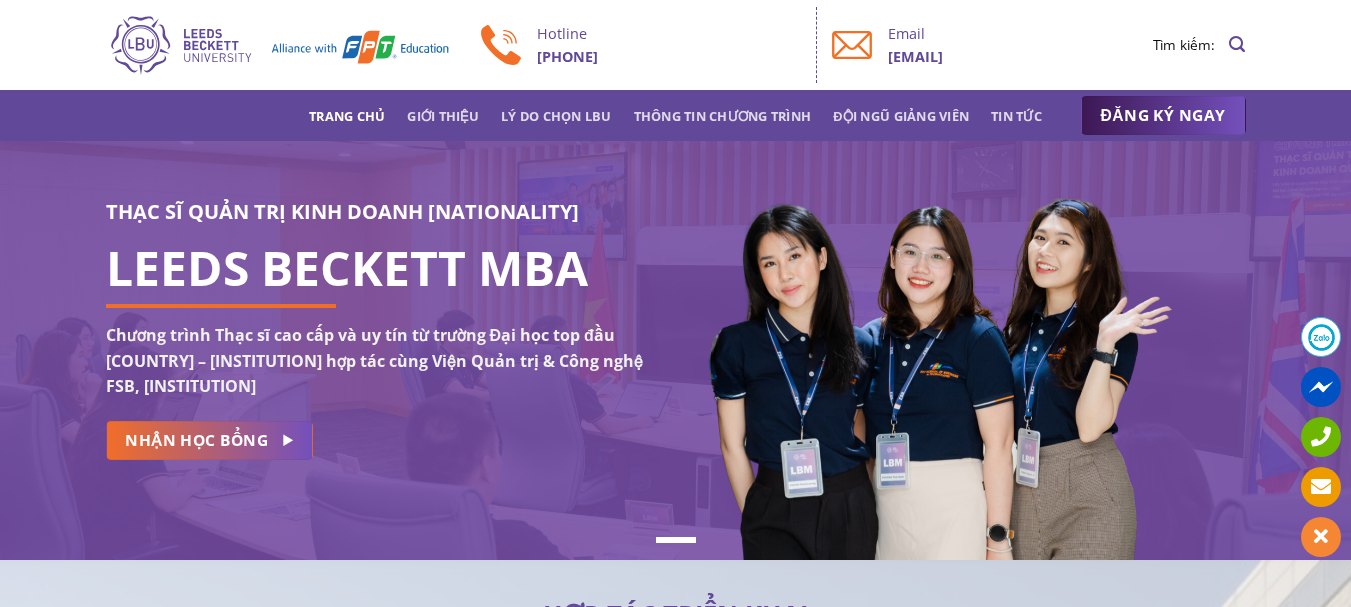 click on "NHẬN HỌC BỔNG" at bounding box center (196, 440) 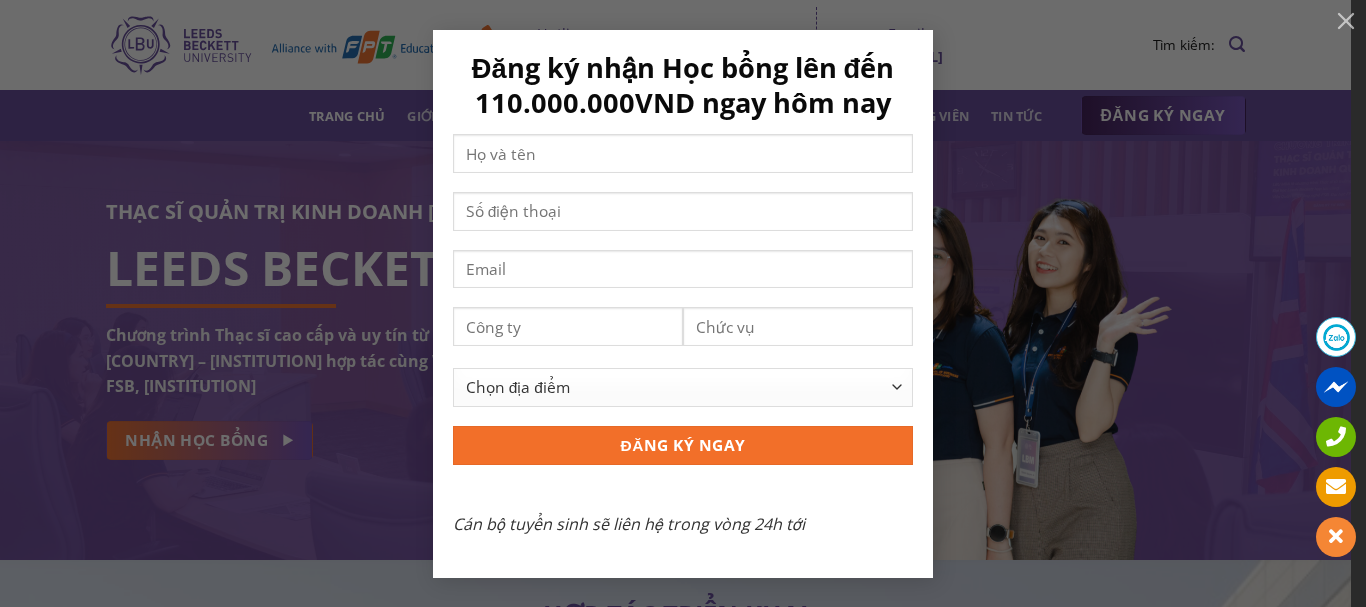 click on "Đăng ký nhận Học bổng lên đến 110.000.000VND ngay hôm nay
Chọn địa điểm [CITY] [CITY] [CITY] [CITY] Khác
ĐĂNG KÝ NGAY
Cán bộ tuyển sinh sẽ liên hệ trong vòng 24h tới" at bounding box center (683, 304) 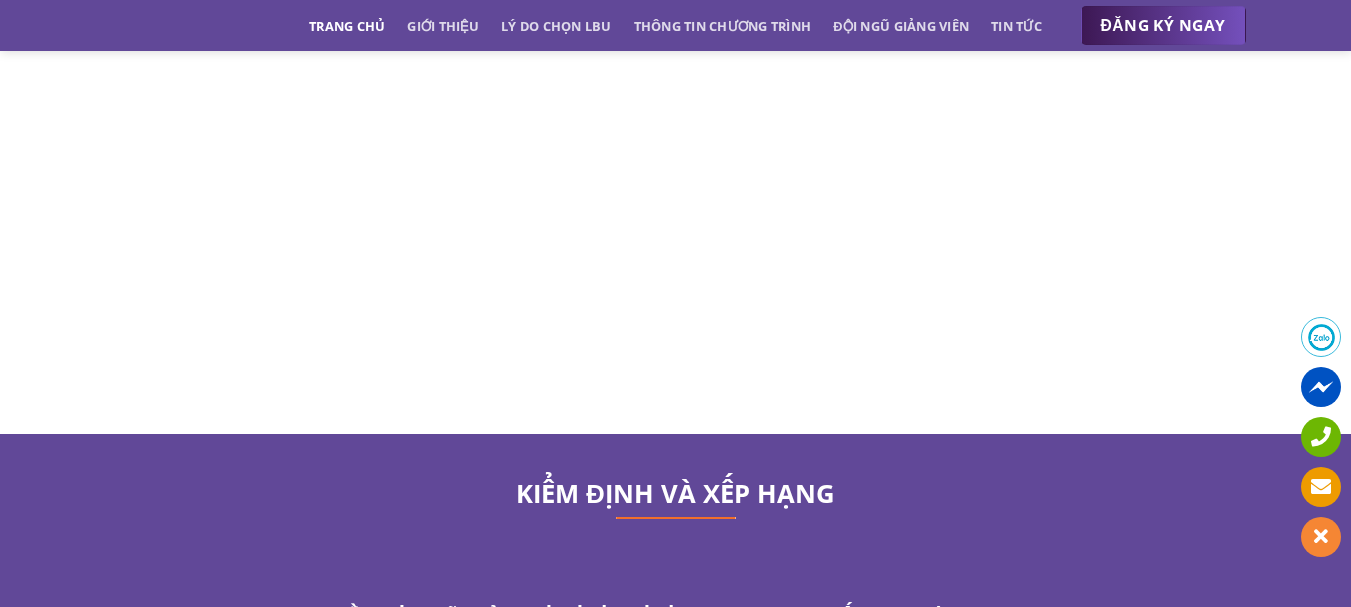 scroll, scrollTop: 9700, scrollLeft: 0, axis: vertical 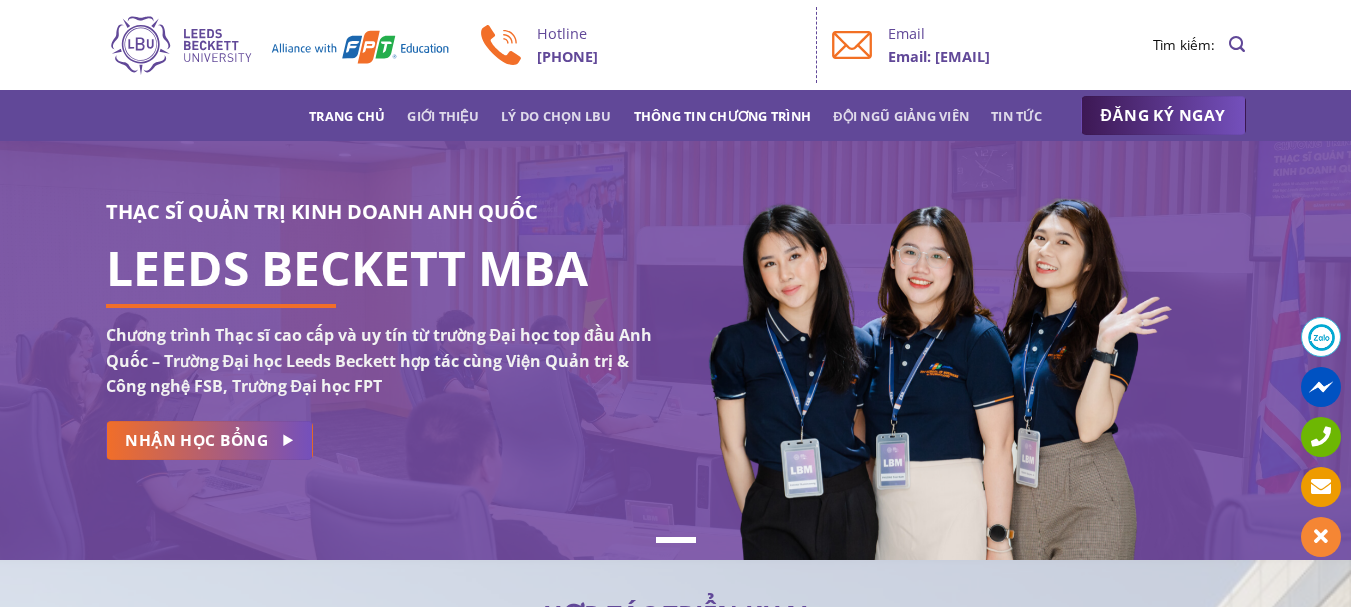 click on "Thông tin chương trình" at bounding box center (723, 116) 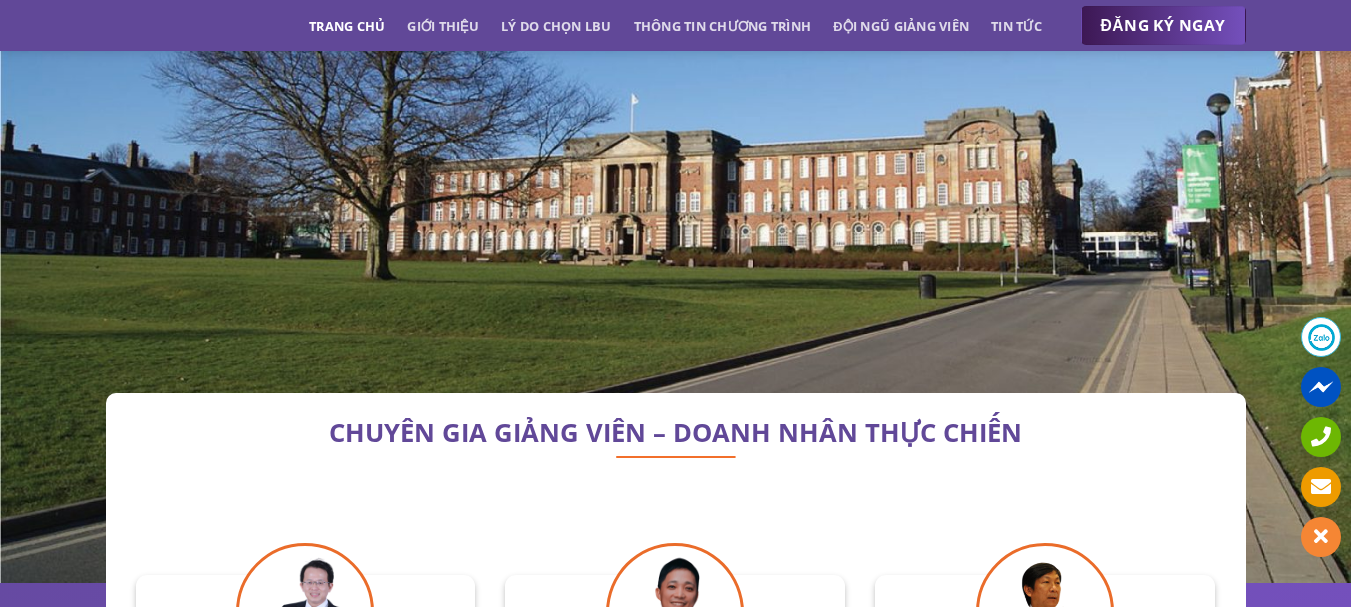 scroll, scrollTop: 5741, scrollLeft: 0, axis: vertical 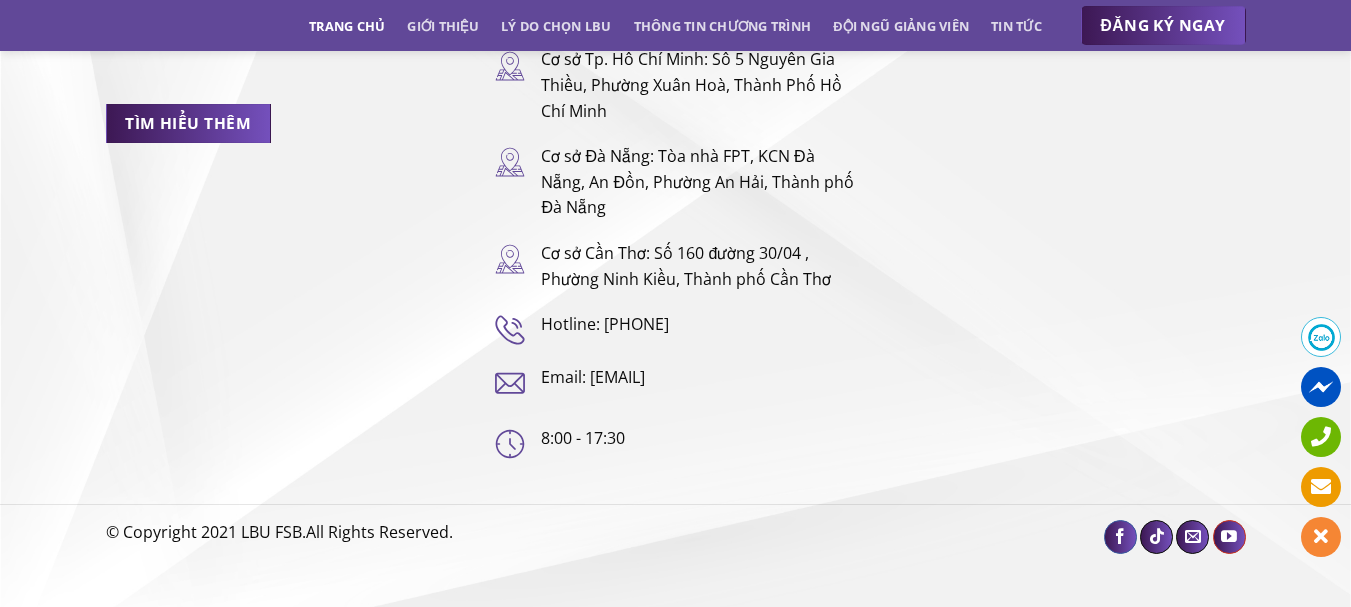 click at bounding box center [1321, 387] 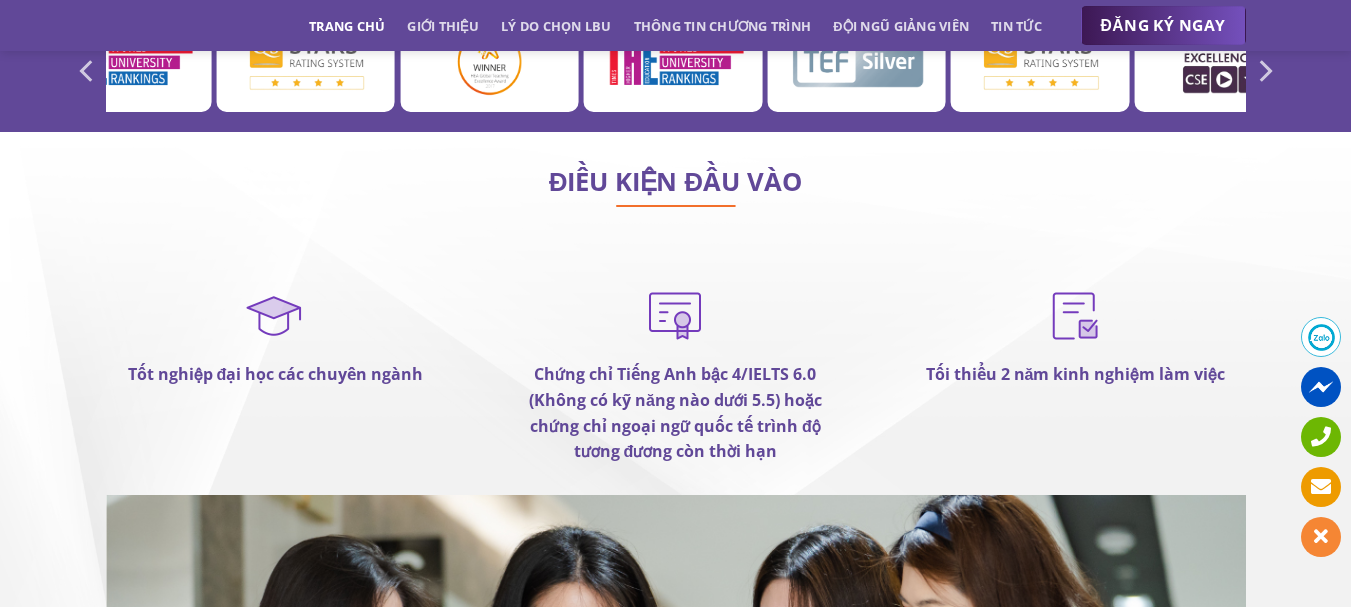 scroll, scrollTop: 10802, scrollLeft: 0, axis: vertical 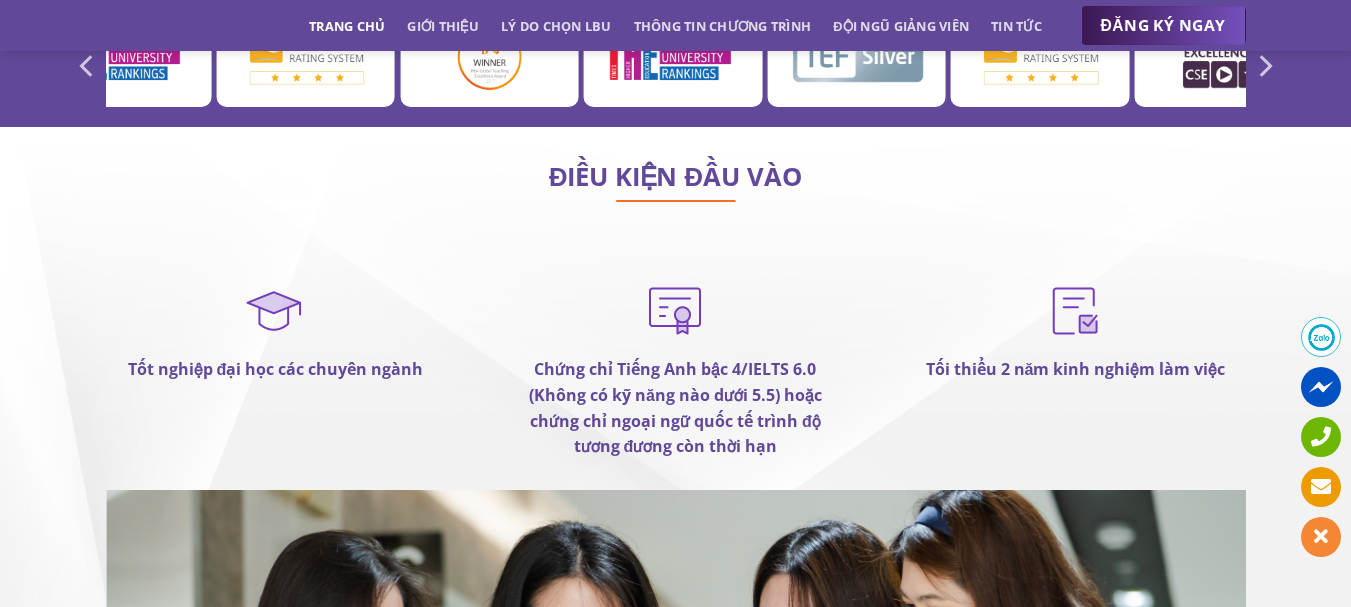 click at bounding box center [675, 309] 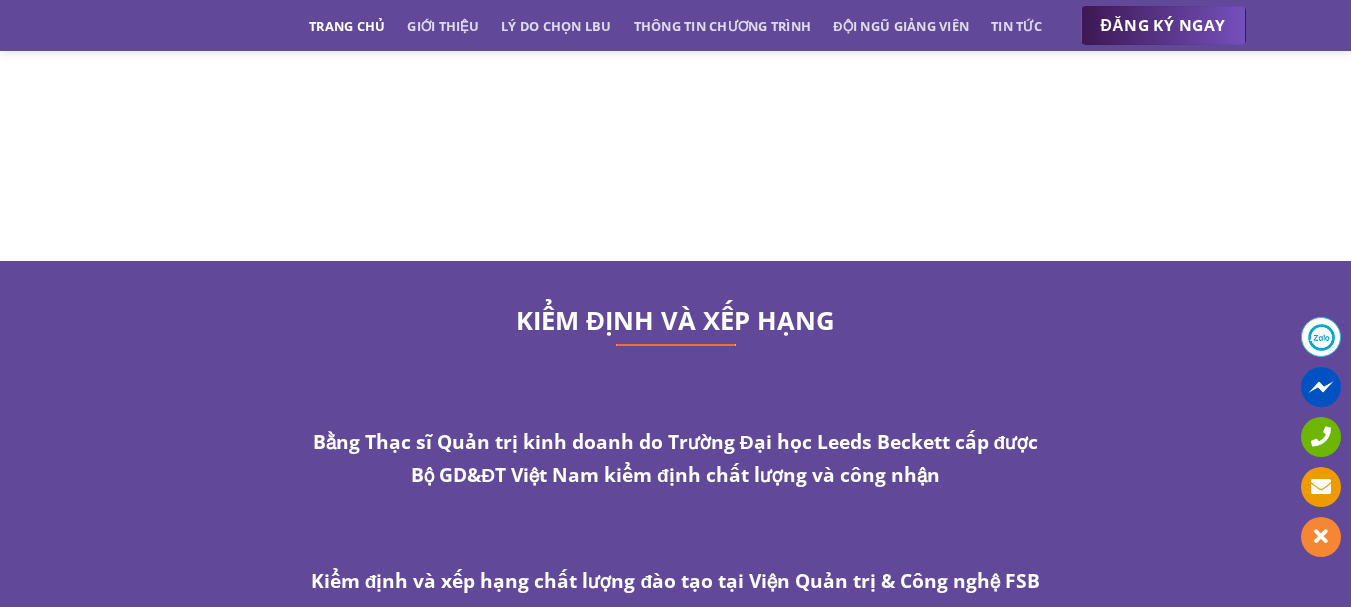 scroll, scrollTop: 9802, scrollLeft: 0, axis: vertical 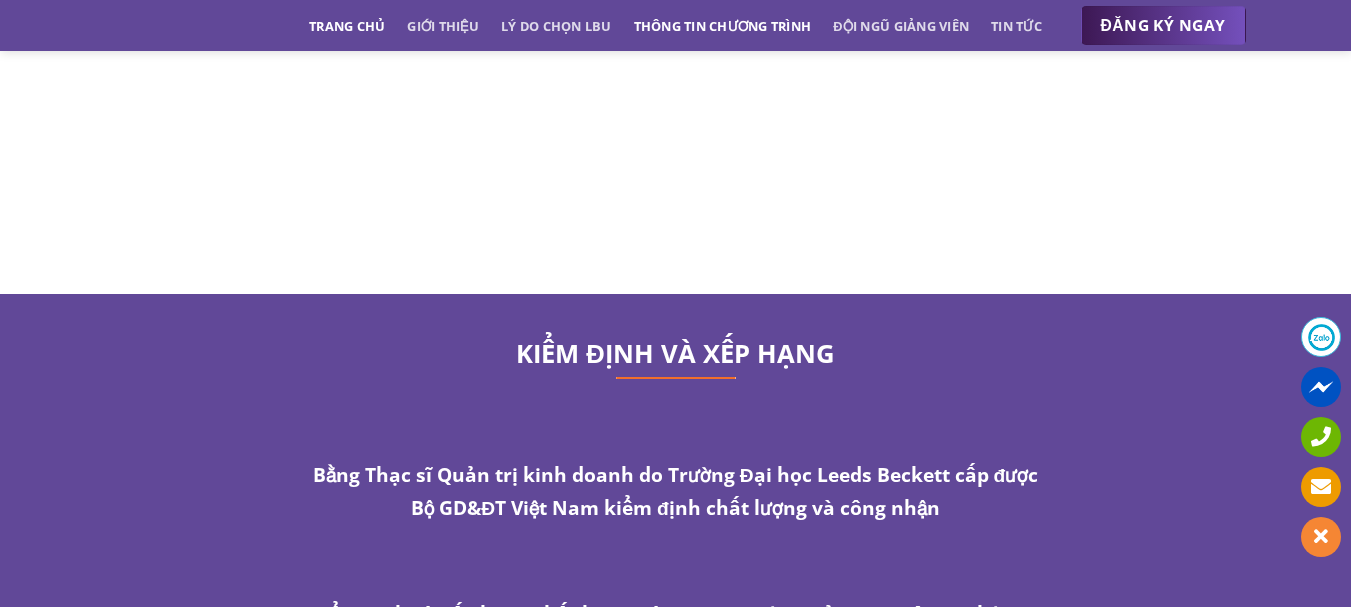 click on "Thông tin chương trình" at bounding box center [723, 26] 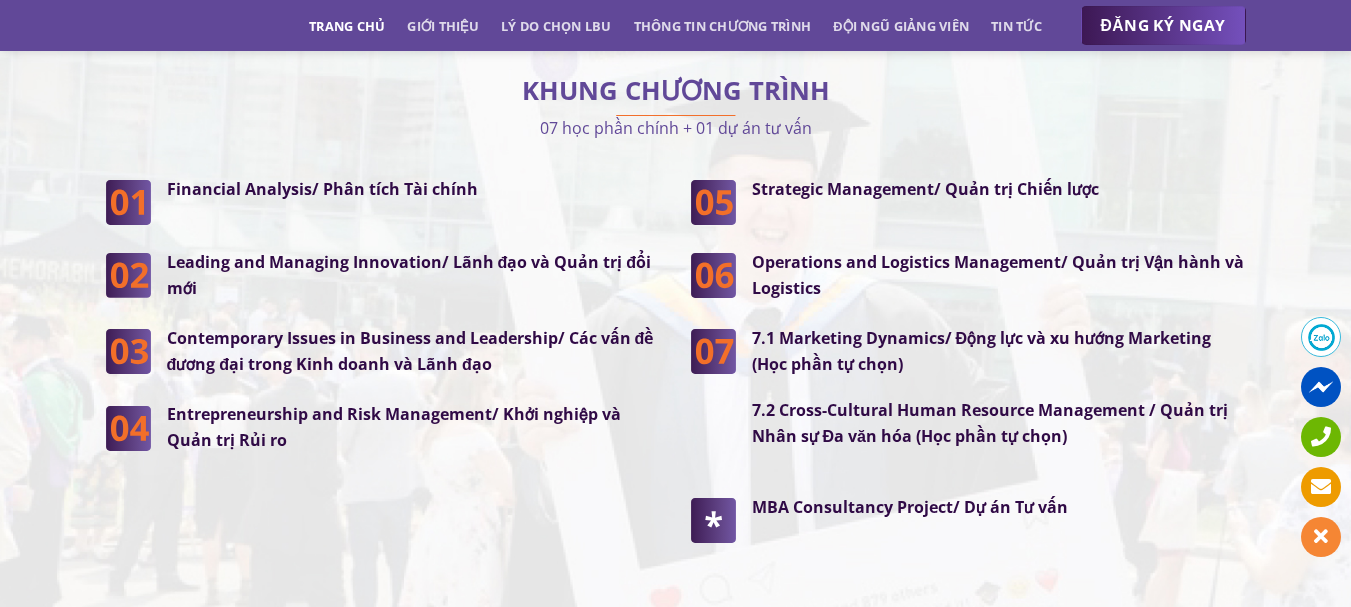 scroll, scrollTop: 5141, scrollLeft: 0, axis: vertical 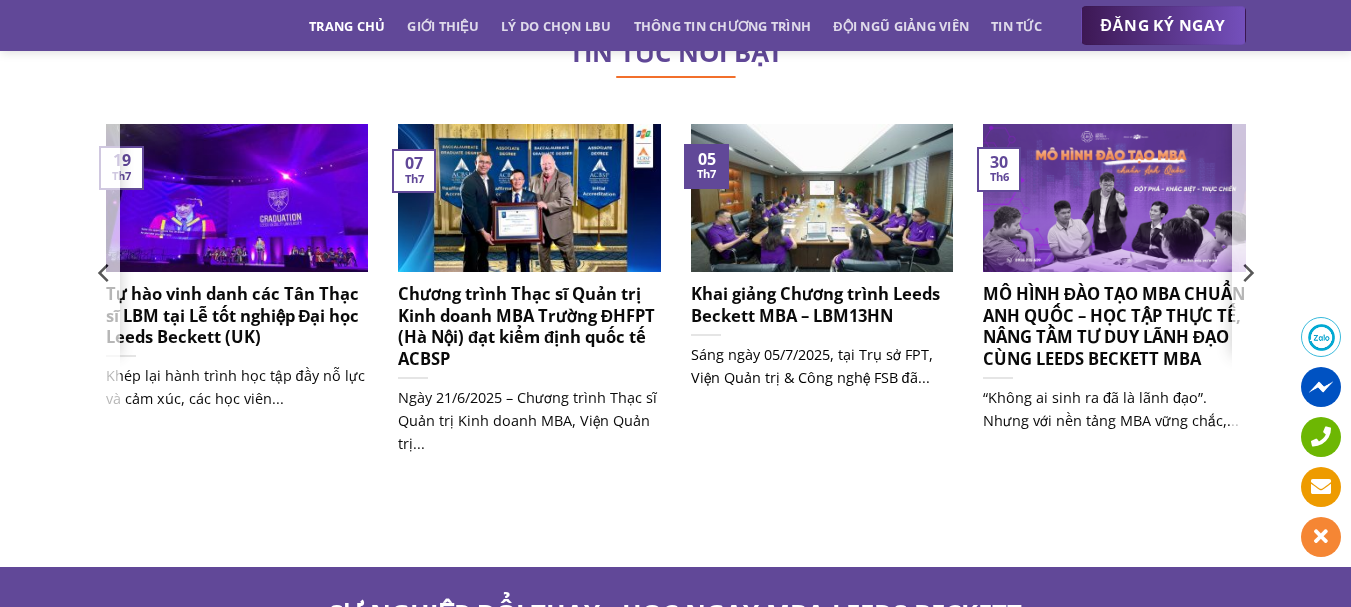 click on "Khai giảng Chương trình Leeds Beckett MBA – LBM13HN" at bounding box center (822, 304) 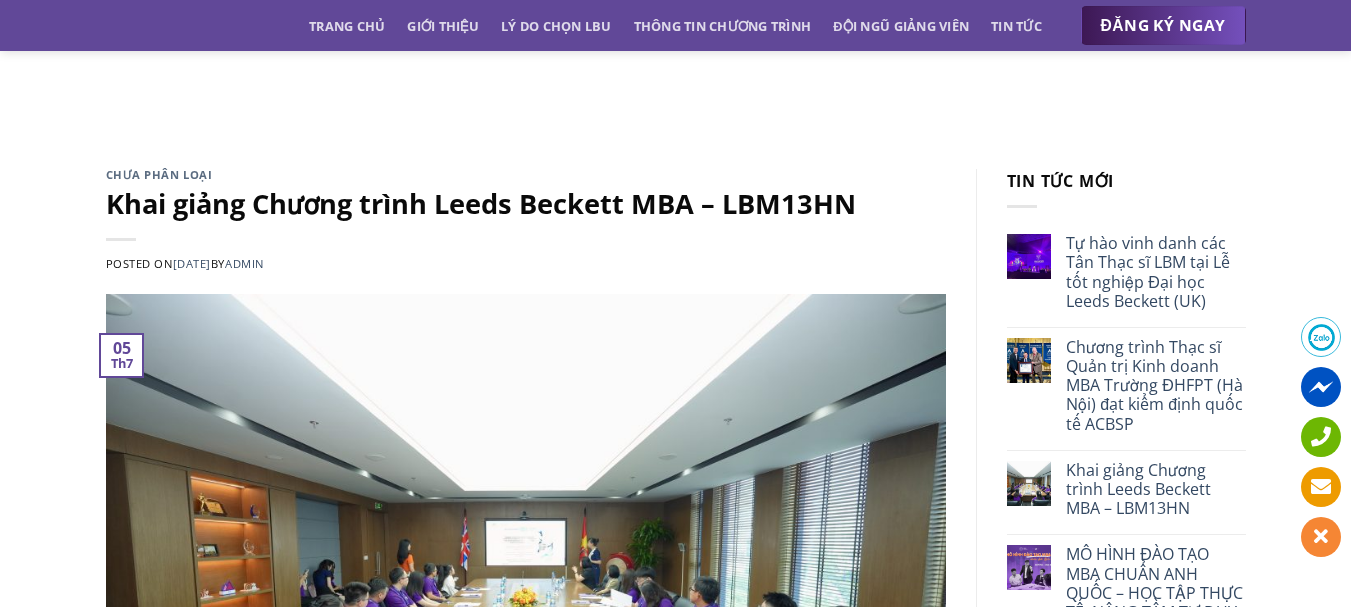 scroll, scrollTop: 0, scrollLeft: 0, axis: both 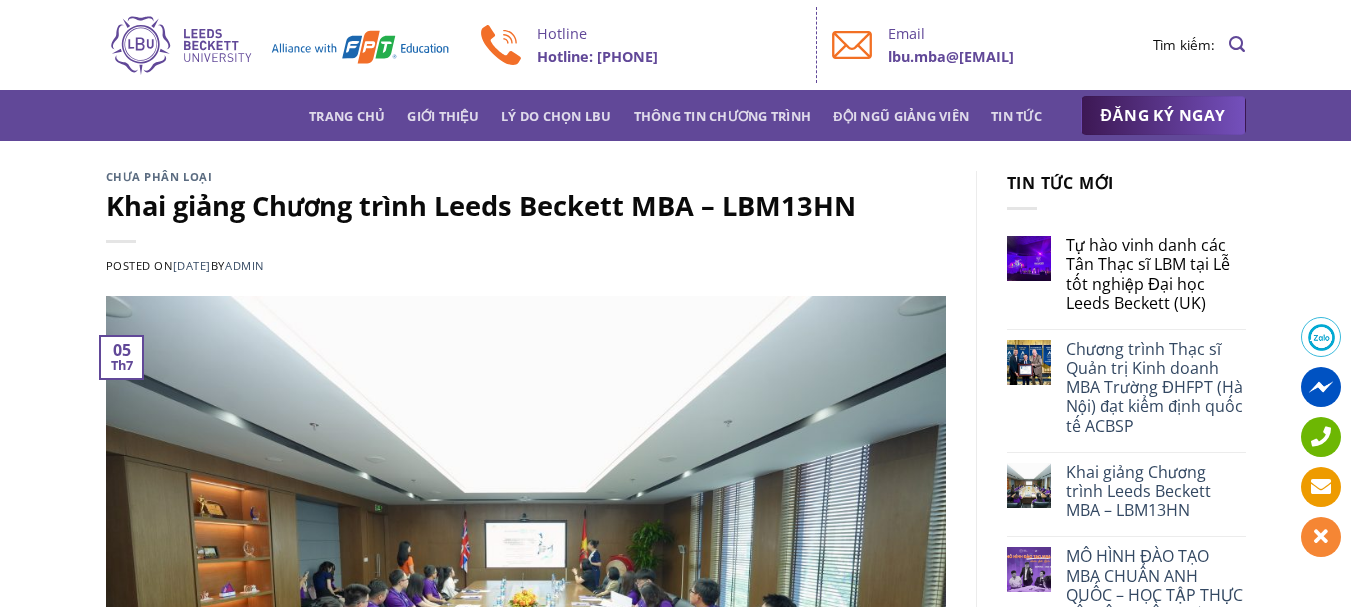 click on "Tự hào vinh danh các Tân Thạc sĩ LBM tại Lễ tốt nghiệp Đại học Leeds Beckett (UK)" at bounding box center [1155, 274] 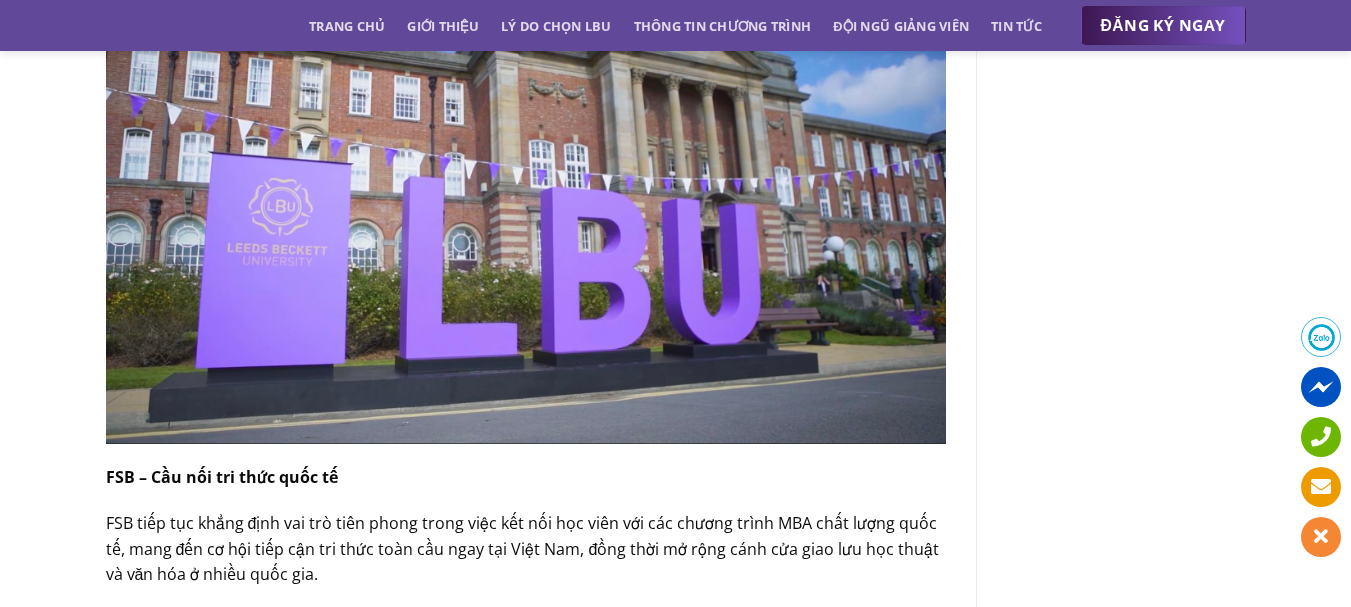scroll, scrollTop: 3800, scrollLeft: 0, axis: vertical 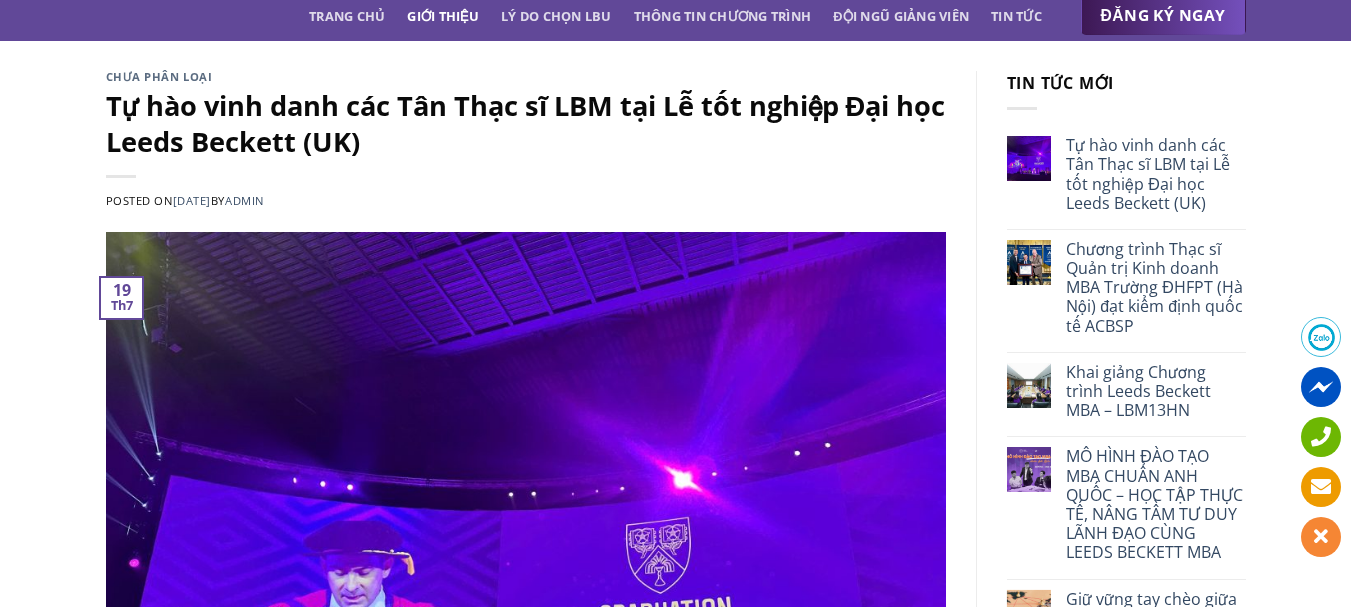click on "Giới thiệu" at bounding box center (443, 16) 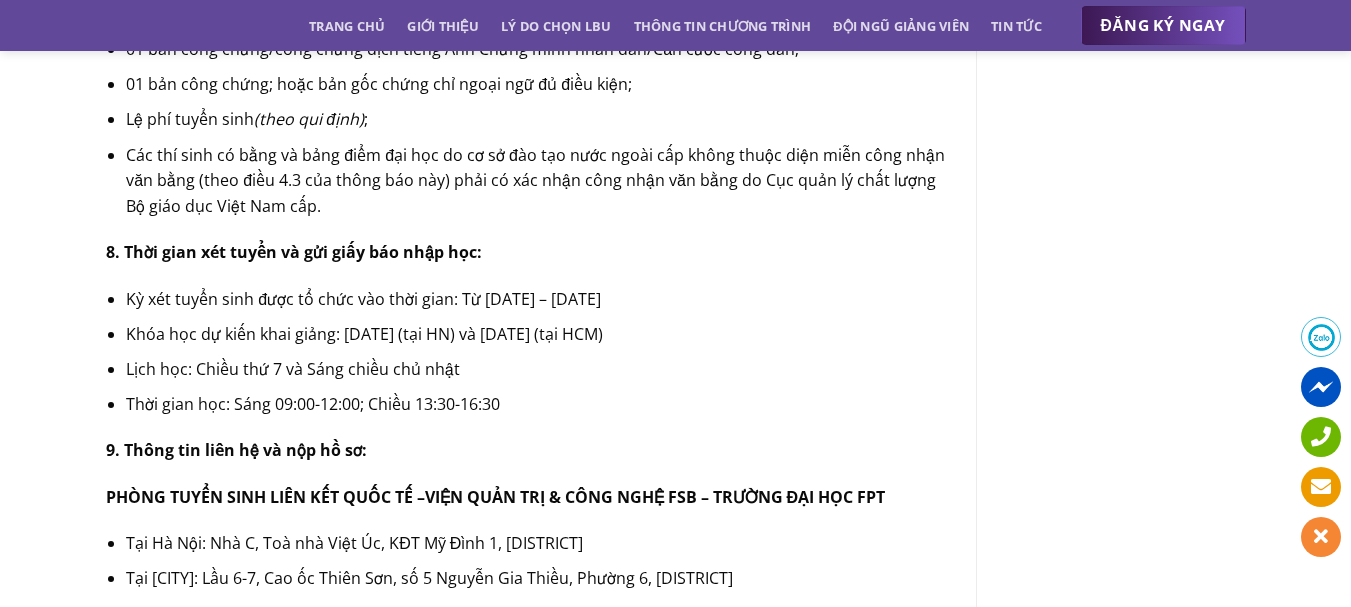 scroll, scrollTop: 3800, scrollLeft: 0, axis: vertical 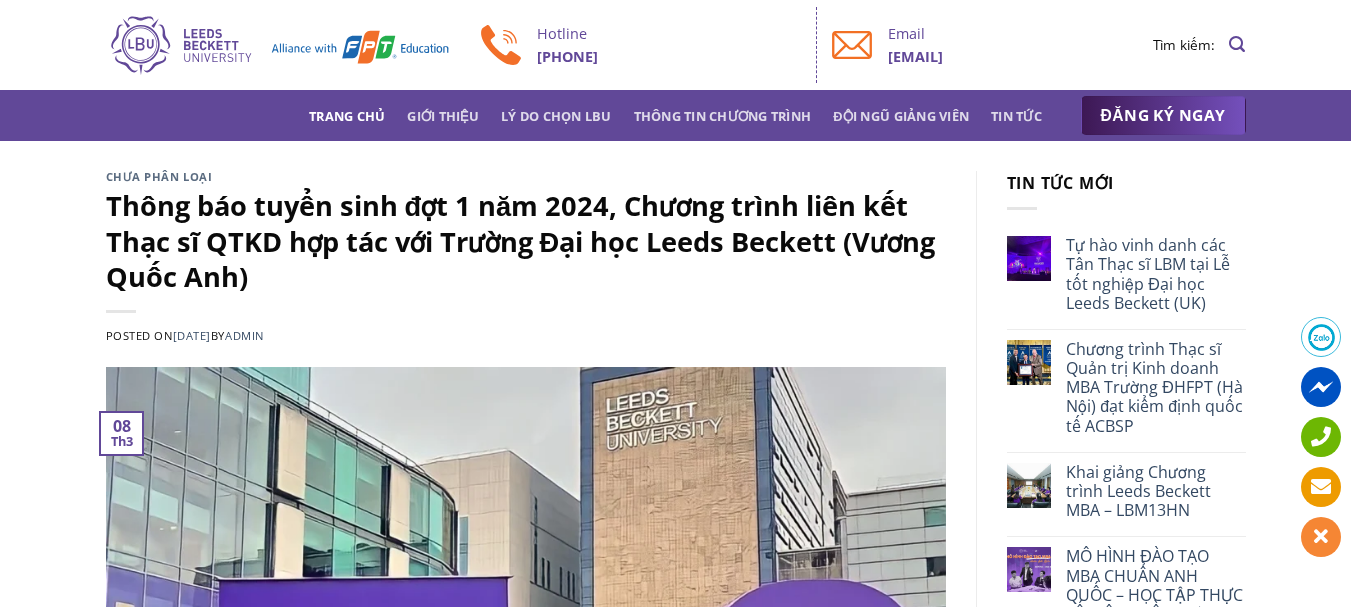 click on "Trang chủ" at bounding box center (347, 116) 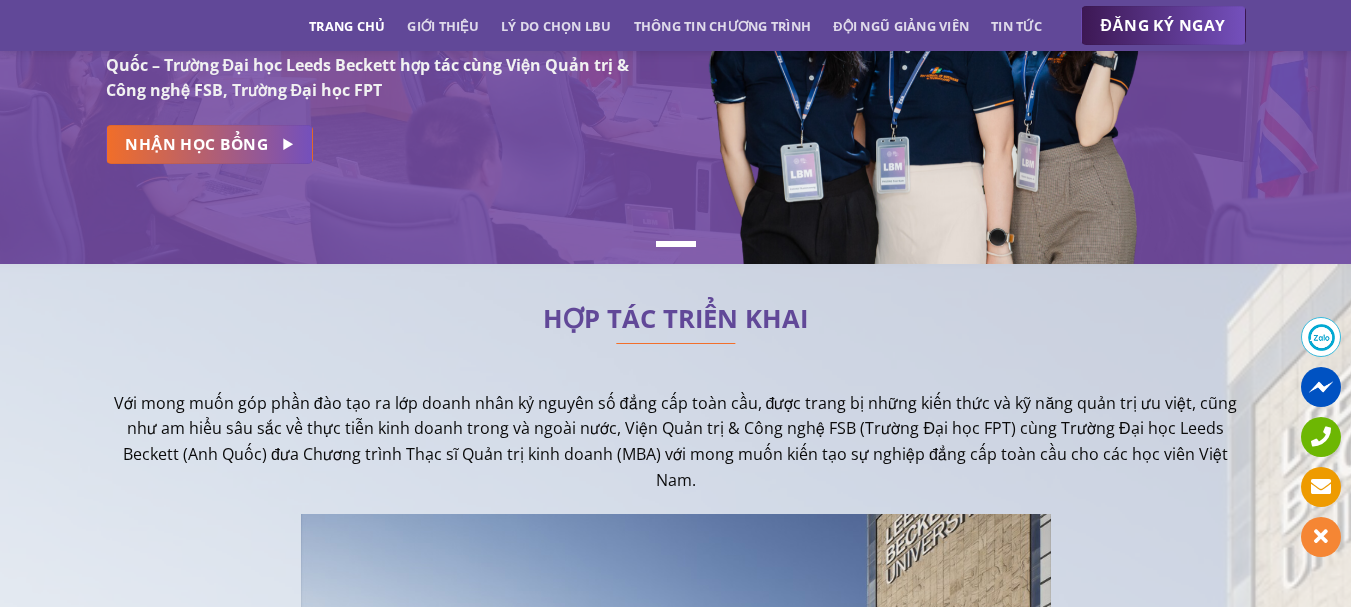 scroll, scrollTop: 0, scrollLeft: 0, axis: both 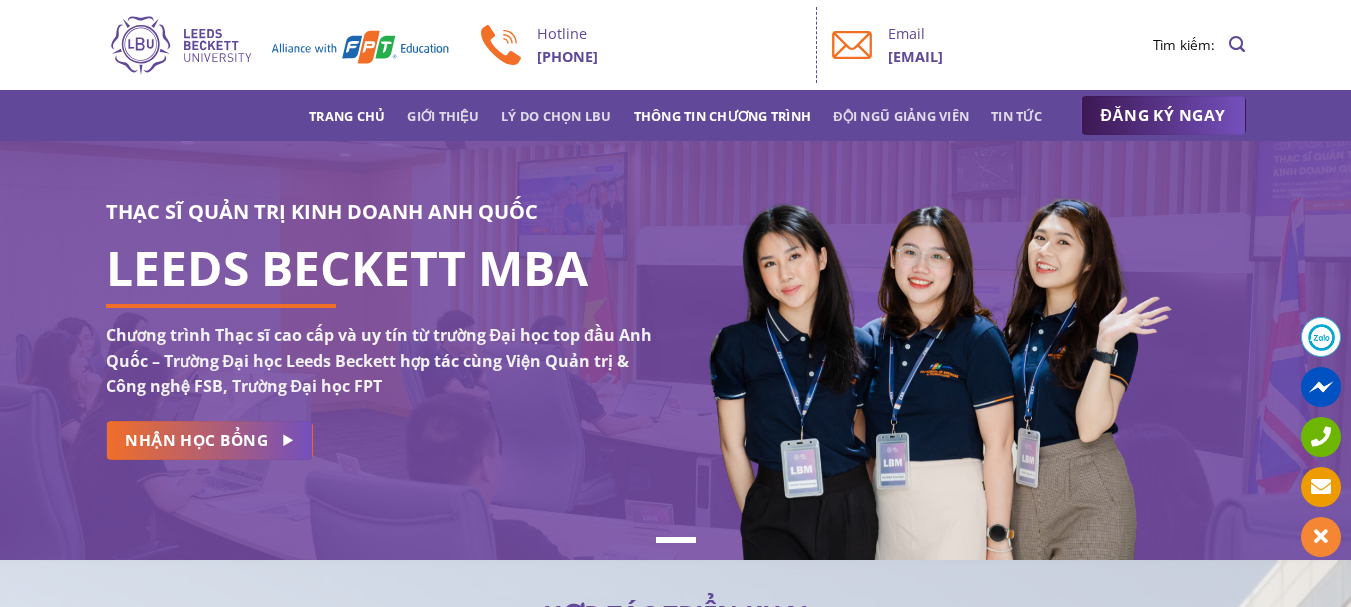 click on "Thông tin chương trình" at bounding box center (723, 116) 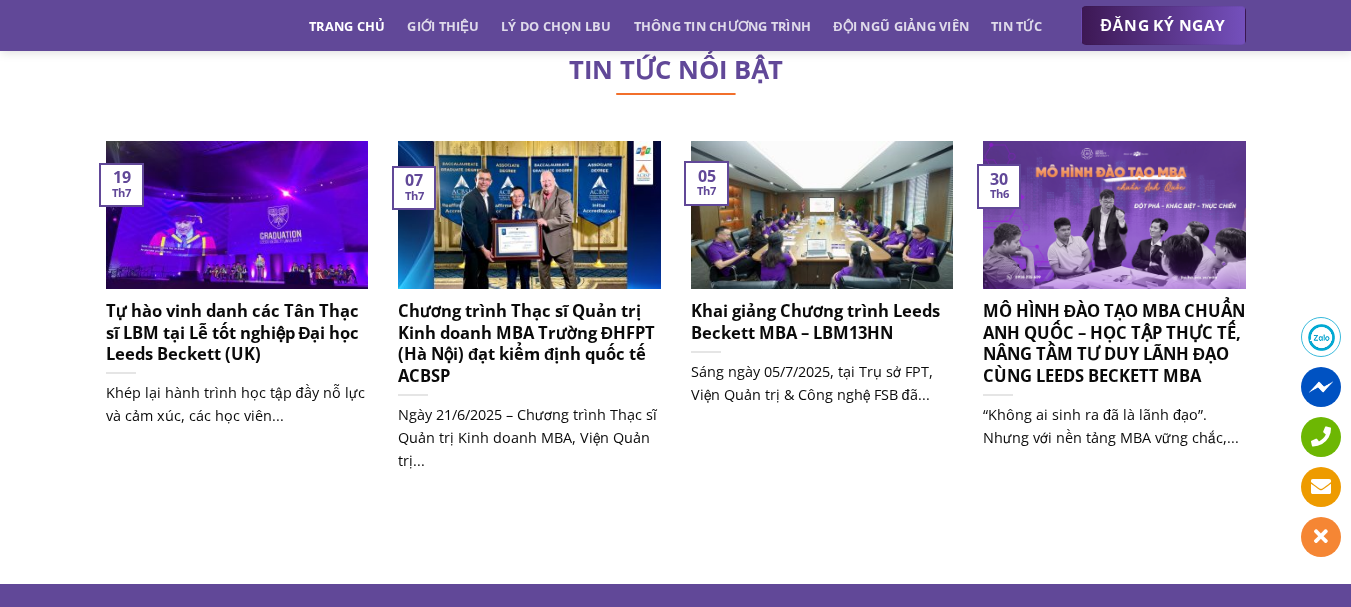 scroll, scrollTop: 11602, scrollLeft: 0, axis: vertical 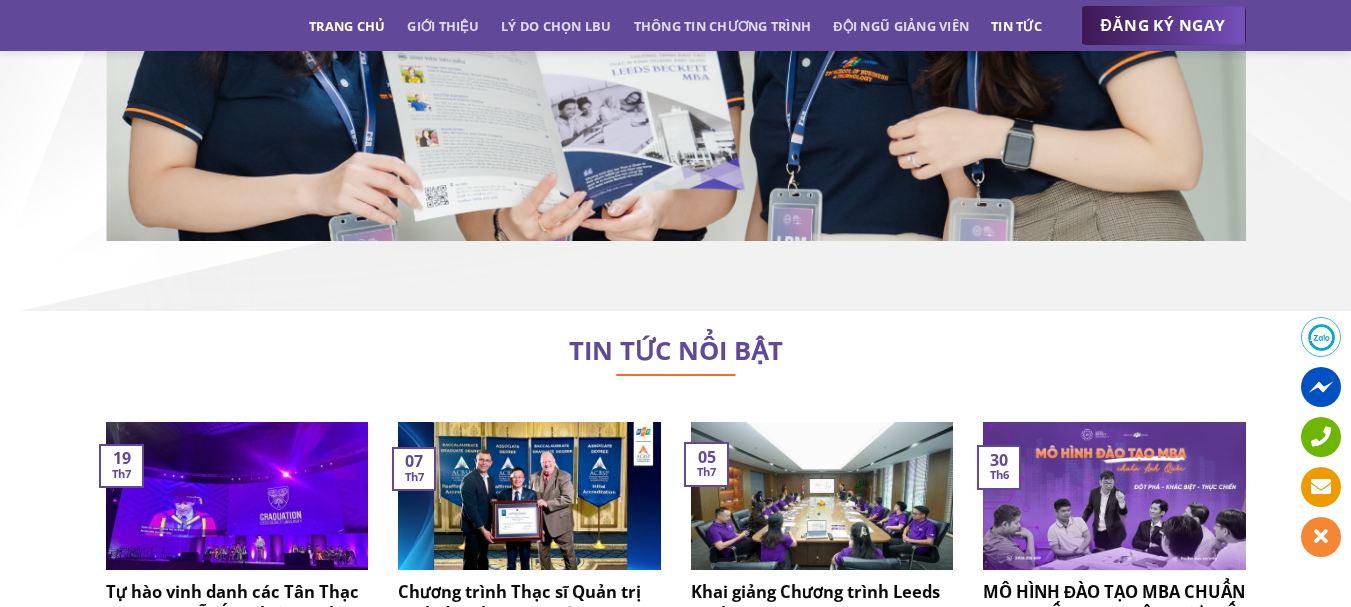 click on "Tin tức" at bounding box center (1016, 26) 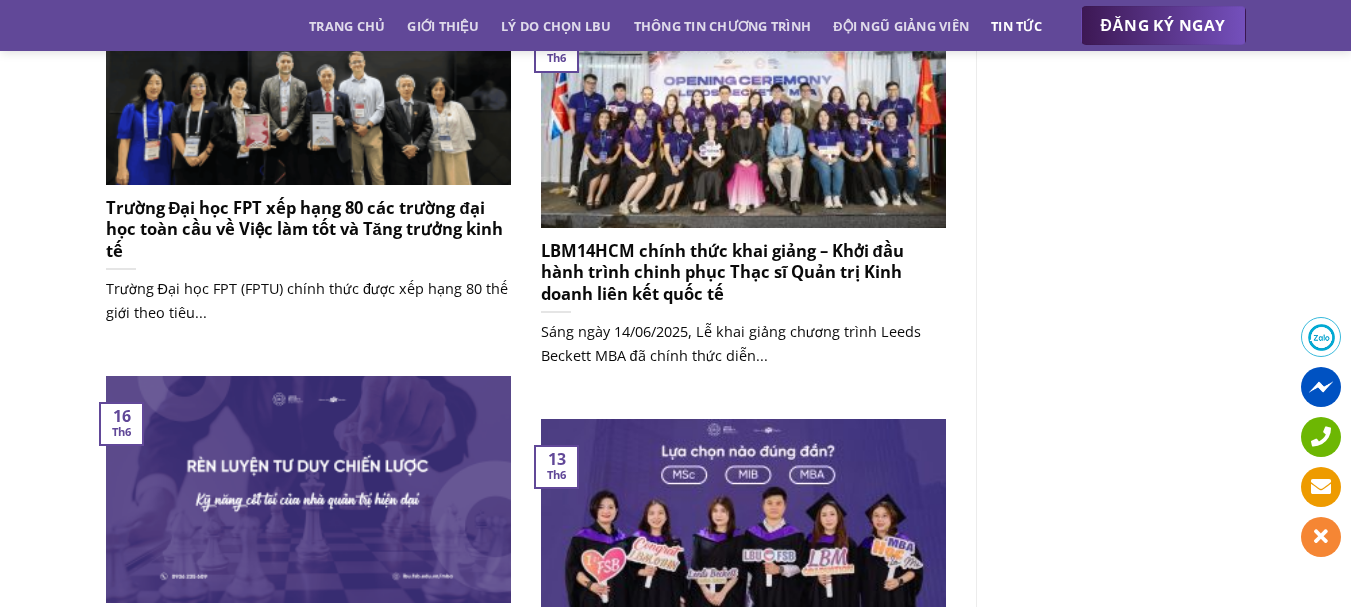 scroll, scrollTop: 1400, scrollLeft: 0, axis: vertical 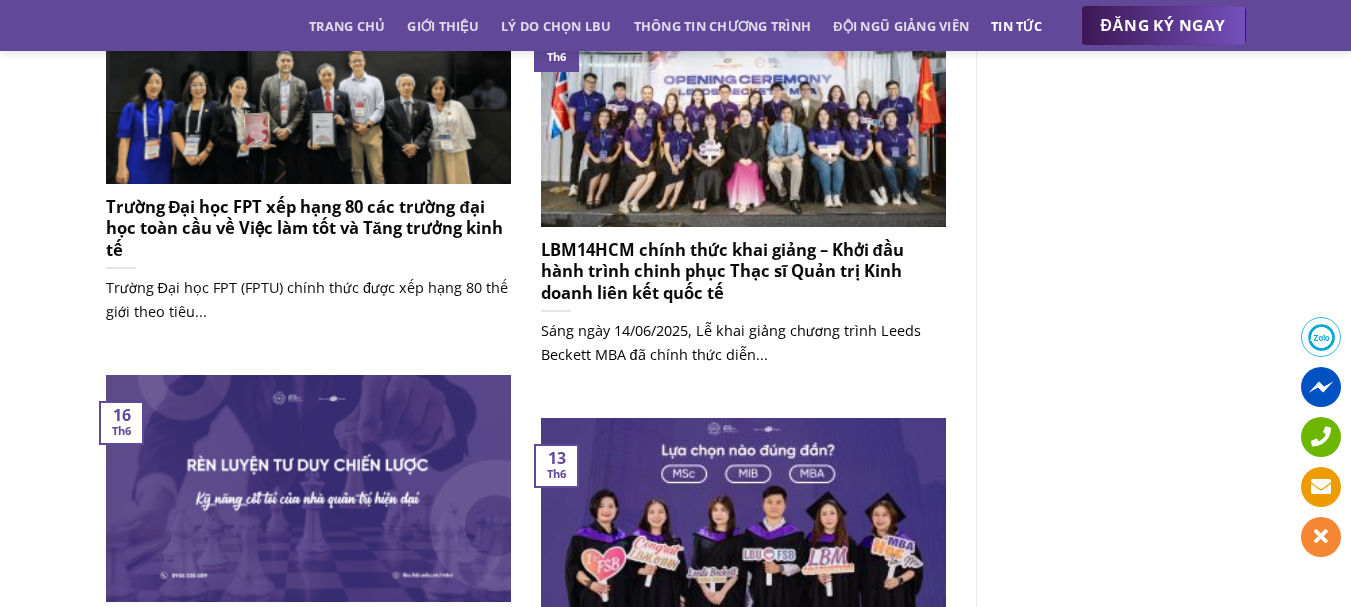 click on "LBM14HCM chính thức khai giảng – Khởi đầu hành trình chinh phục Thạc sĩ Quản trị Kinh doanh liên kết quốc tế" at bounding box center (743, 271) 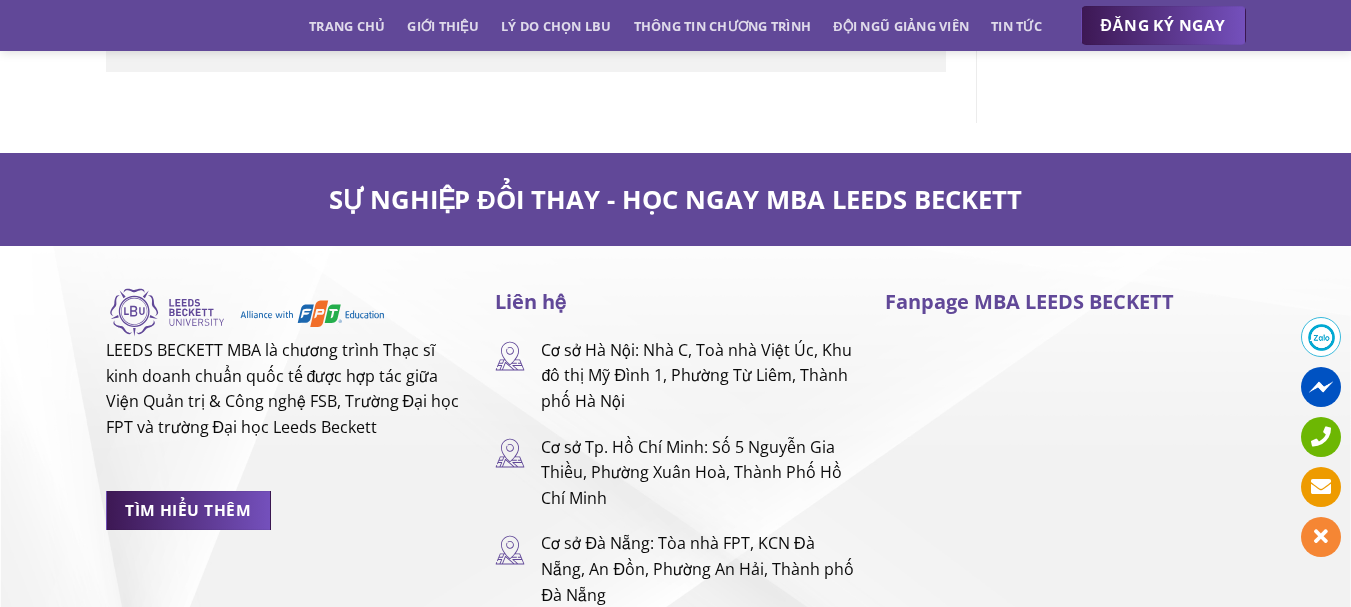 scroll, scrollTop: 4500, scrollLeft: 0, axis: vertical 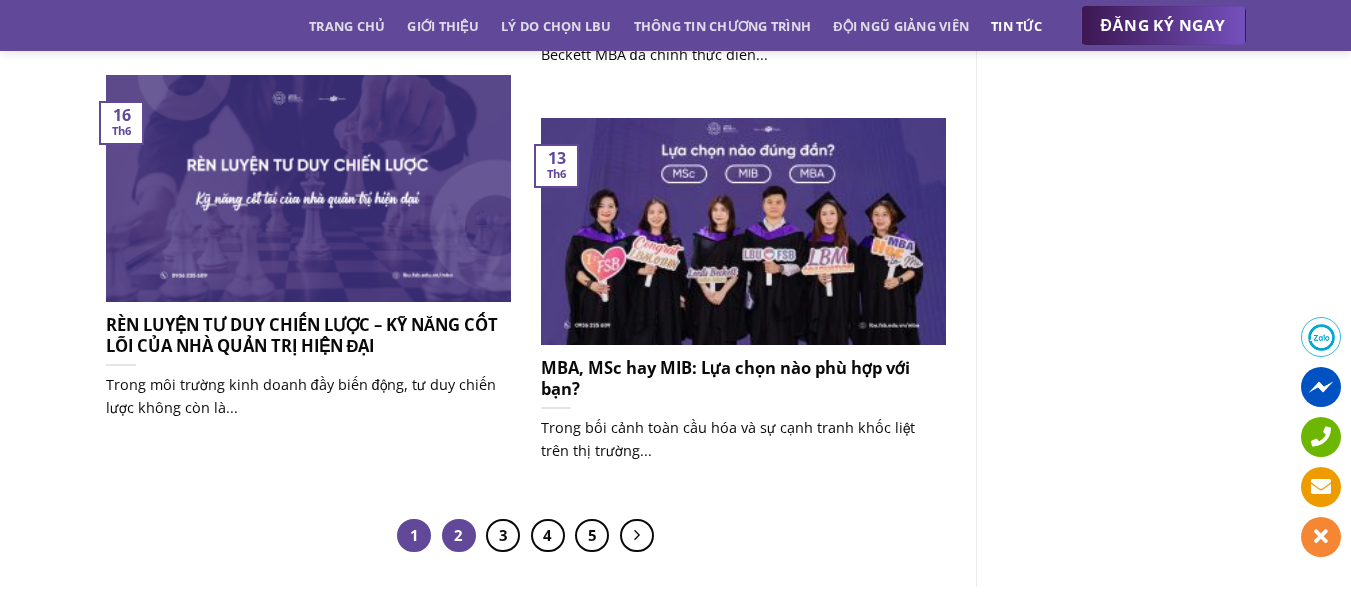 click on "2" at bounding box center [459, 536] 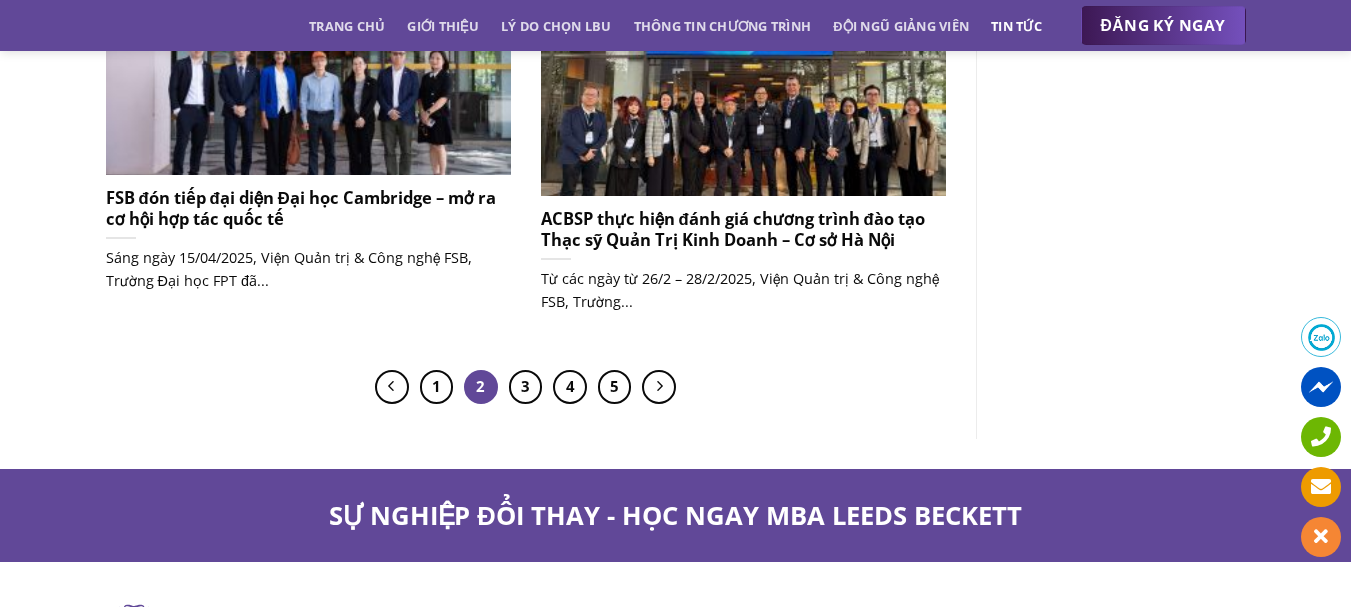 scroll, scrollTop: 1800, scrollLeft: 0, axis: vertical 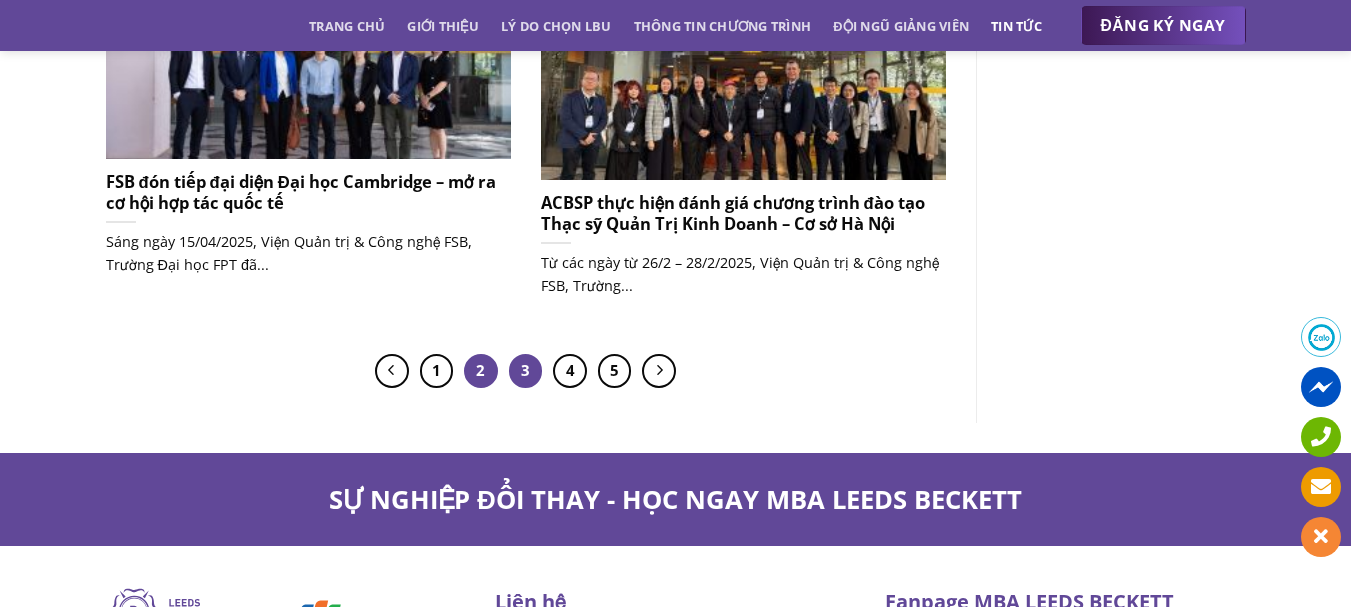 click on "3" at bounding box center (526, 371) 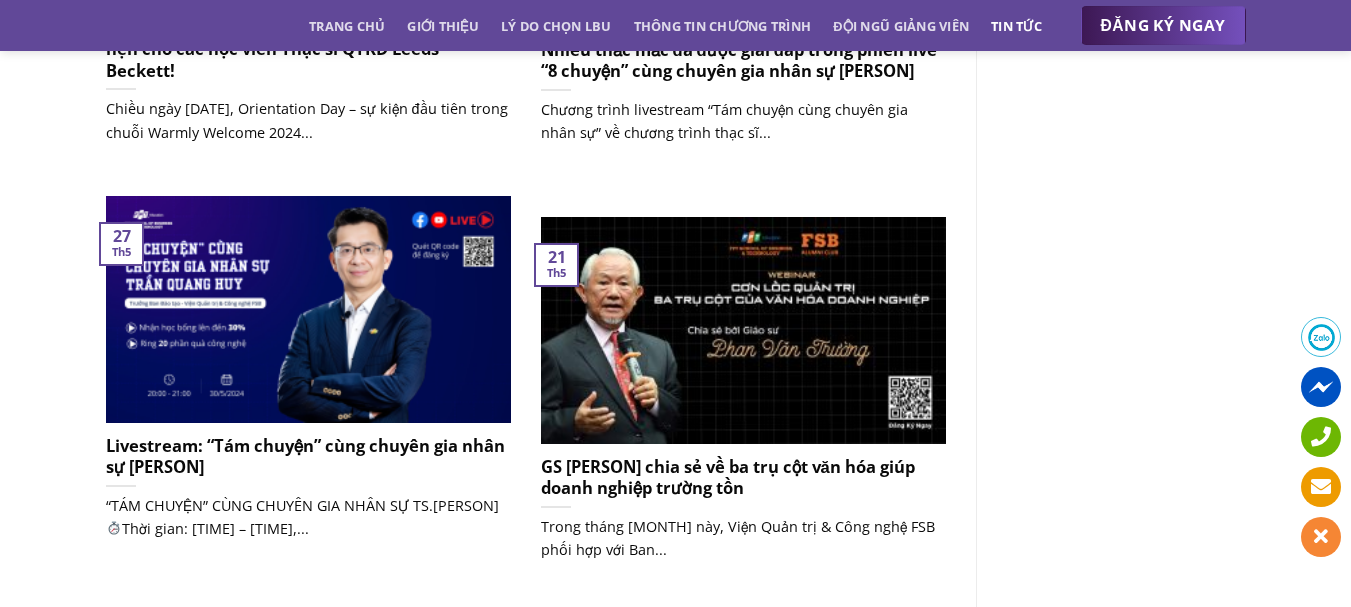 scroll, scrollTop: 1700, scrollLeft: 0, axis: vertical 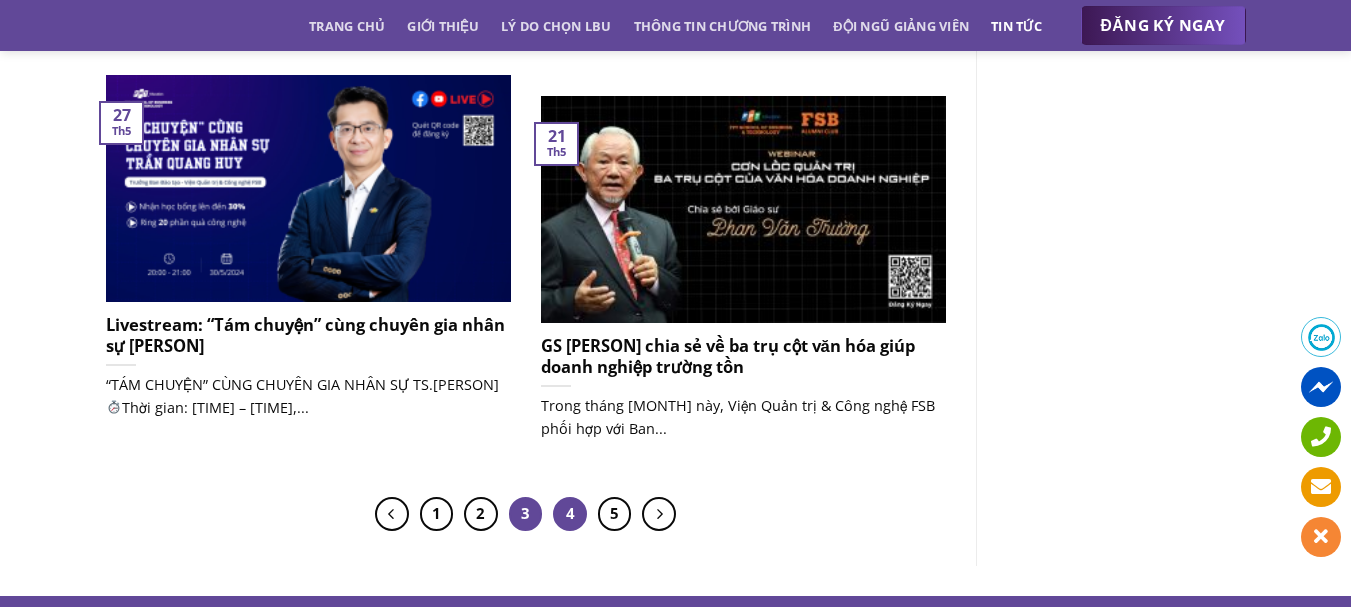 click on "4" at bounding box center (570, 514) 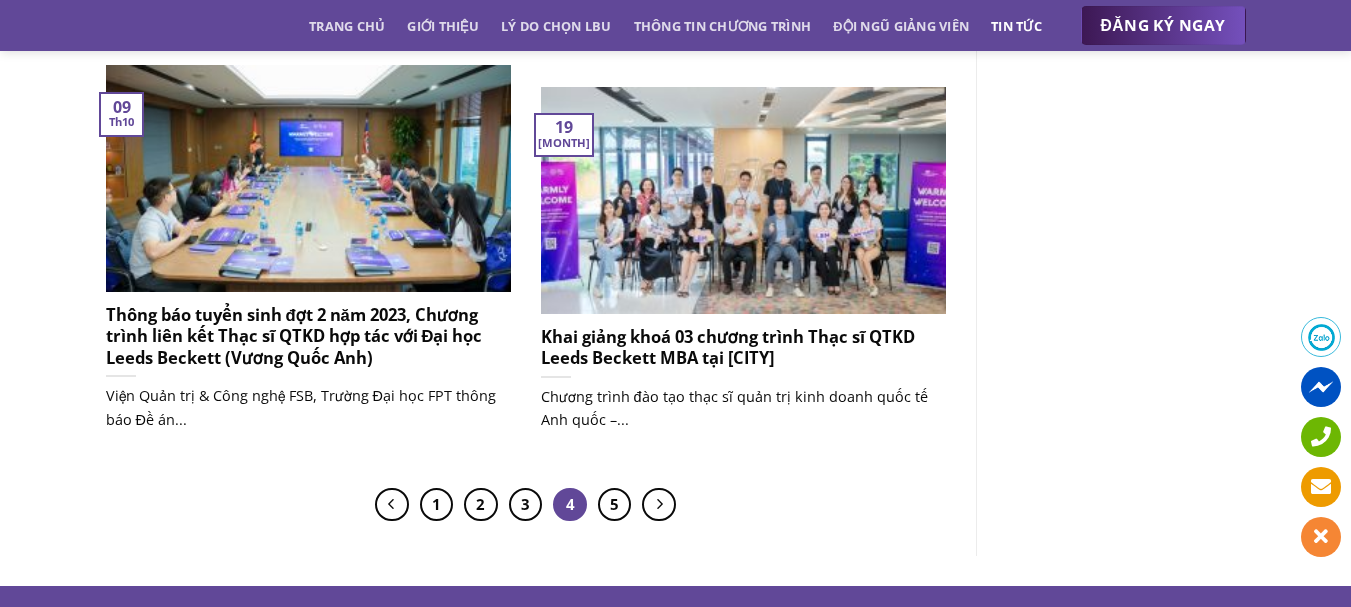 scroll, scrollTop: 1700, scrollLeft: 0, axis: vertical 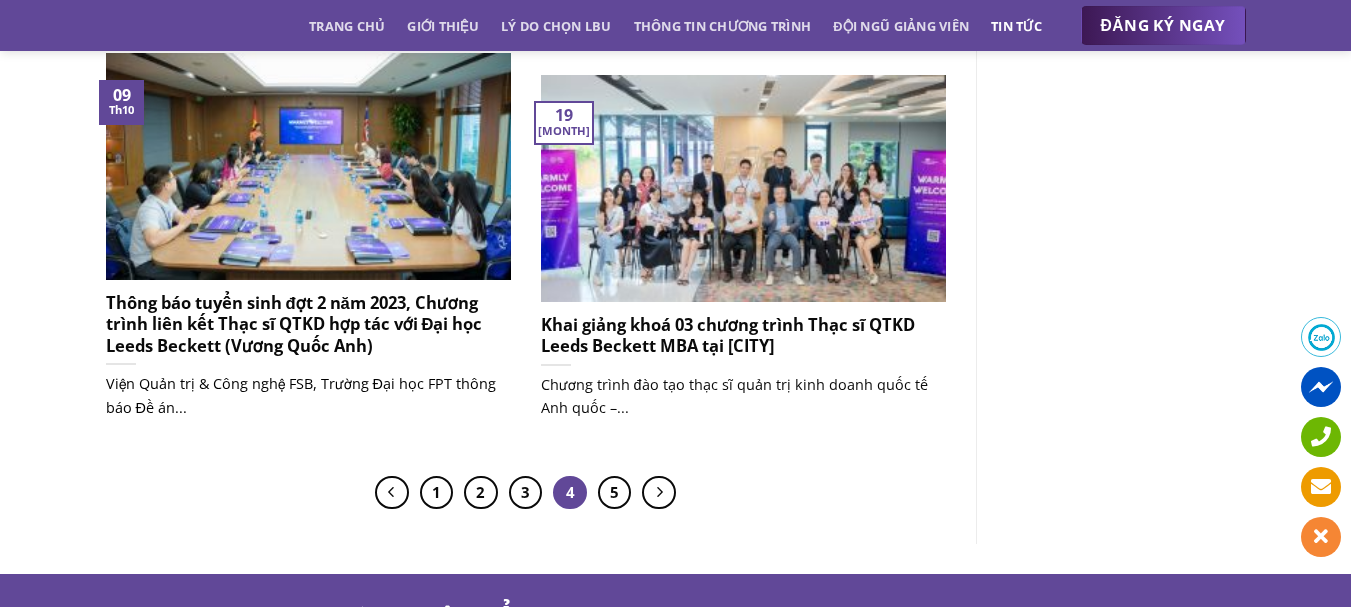 click on "Thông báo tuyển sinh đợt 2 năm 2023, Chương trình liên kết Thạc sĩ QTKD hợp tác với Đại học Leeds Beckett (Vương Quốc Anh)" at bounding box center (308, 324) 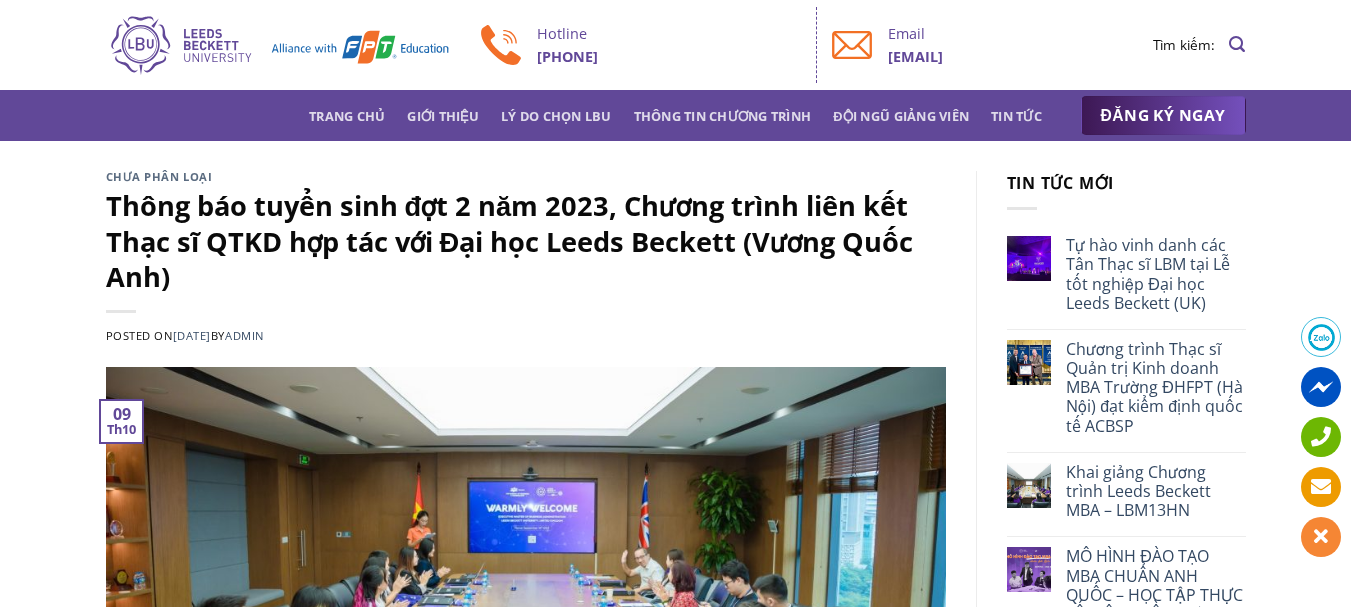 scroll, scrollTop: 0, scrollLeft: 0, axis: both 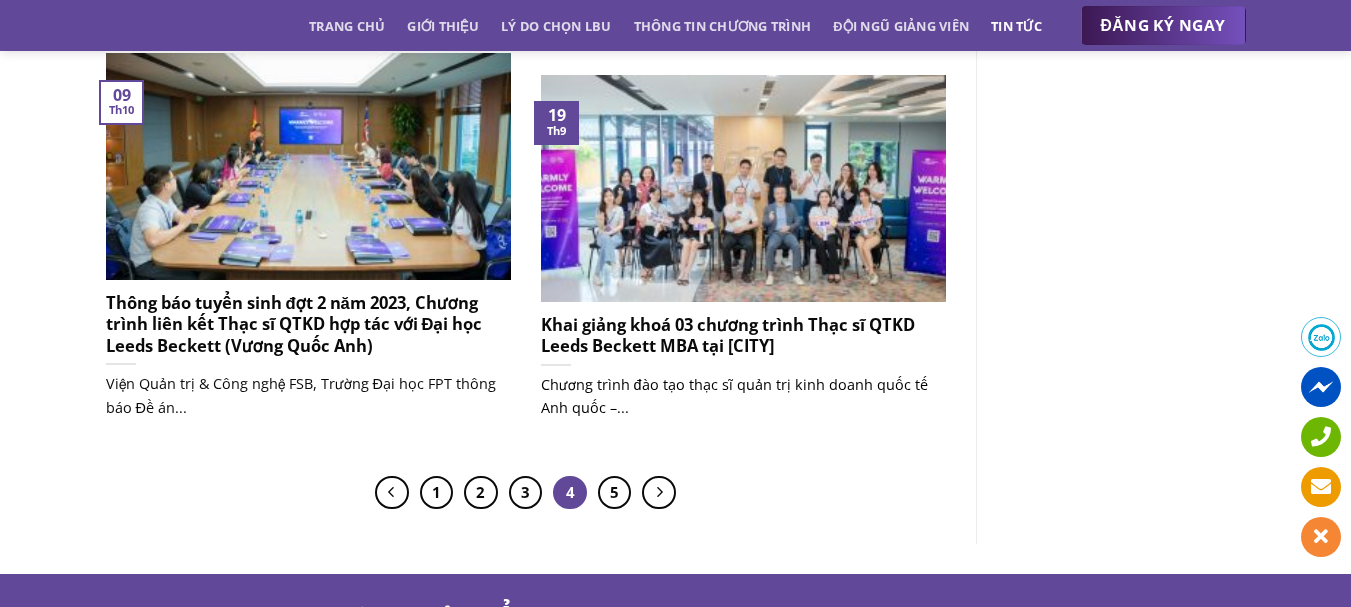 click on "Khai giảng khoá 03 chương trình Thạc sĩ QTKD Leeds Beckett MBA tại [CITY]" at bounding box center (743, 335) 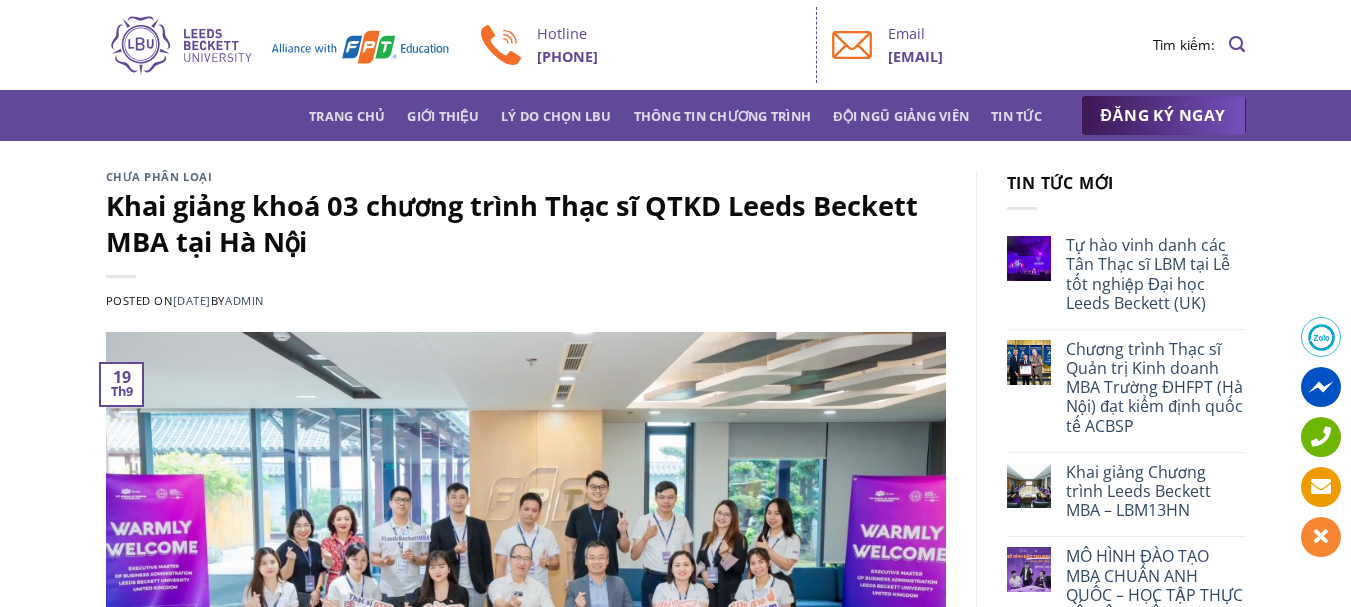 scroll, scrollTop: 0, scrollLeft: 0, axis: both 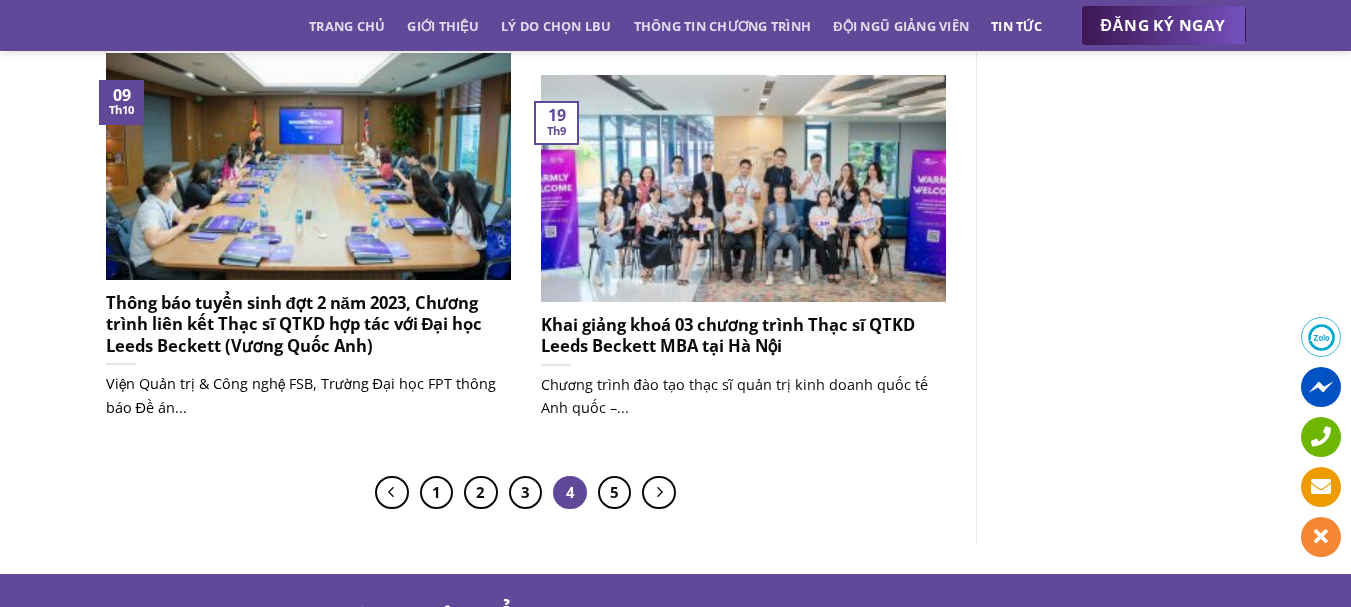 click on "Thông báo tuyển sinh đợt 2 năm 2023, Chương trình liên kết Thạc sĩ QTKD hợp tác với Đại học Leeds Beckett (Vương Quốc Anh)" at bounding box center [308, 324] 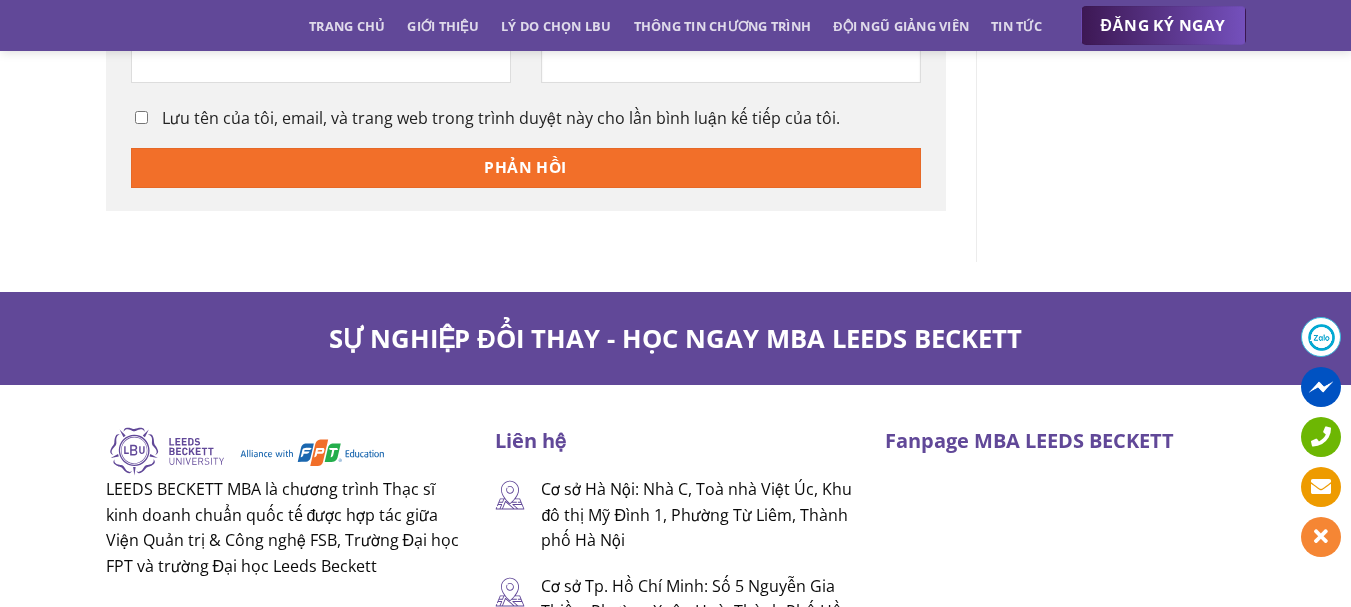 scroll, scrollTop: 4800, scrollLeft: 0, axis: vertical 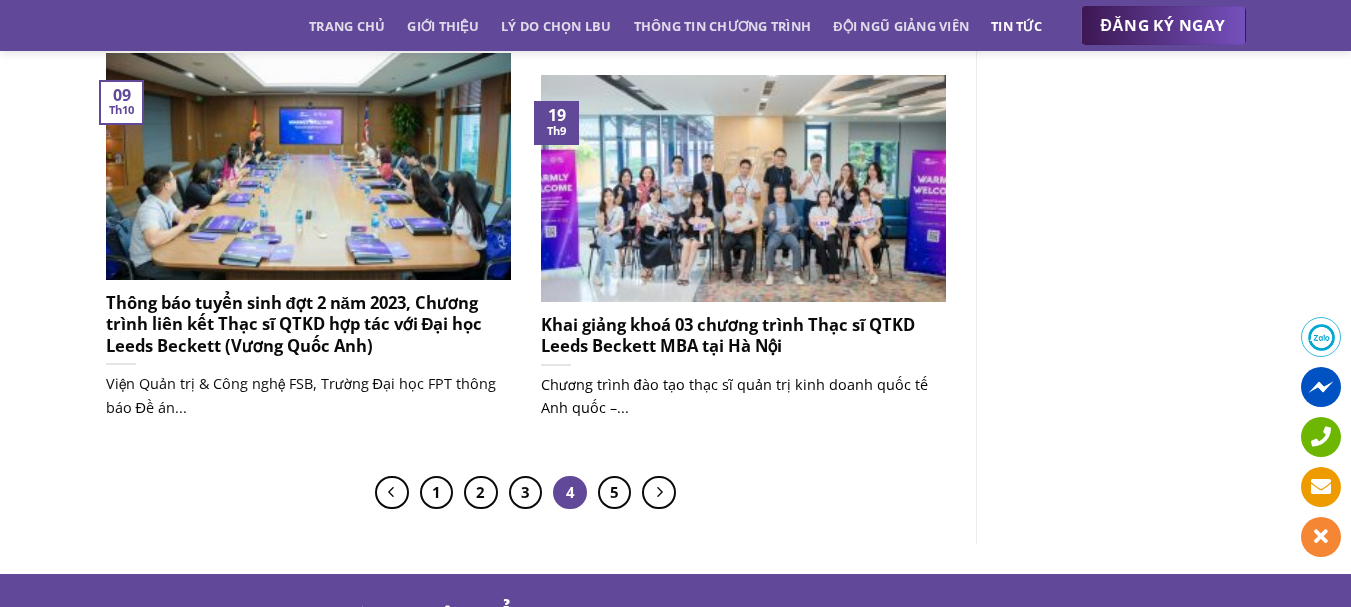 click on "Khai giảng khoá 03 chương trình Thạc sĩ QTKD Leeds Beckett MBA tại Hà Nội" at bounding box center (743, 335) 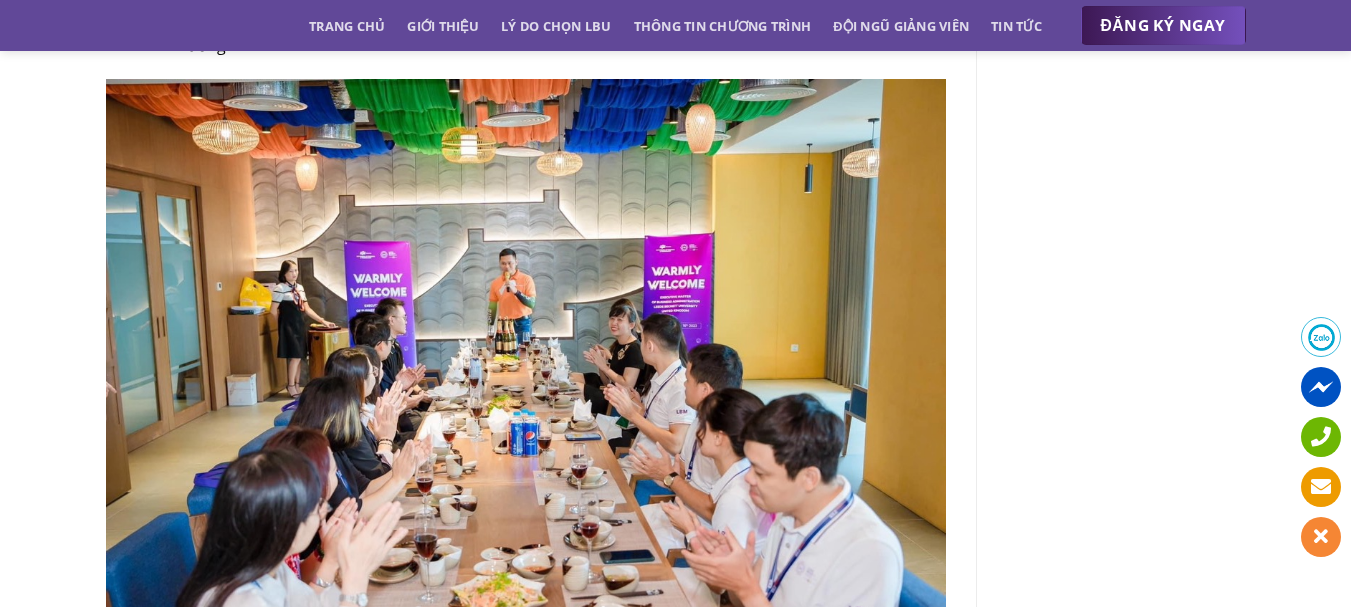 scroll, scrollTop: 4200, scrollLeft: 0, axis: vertical 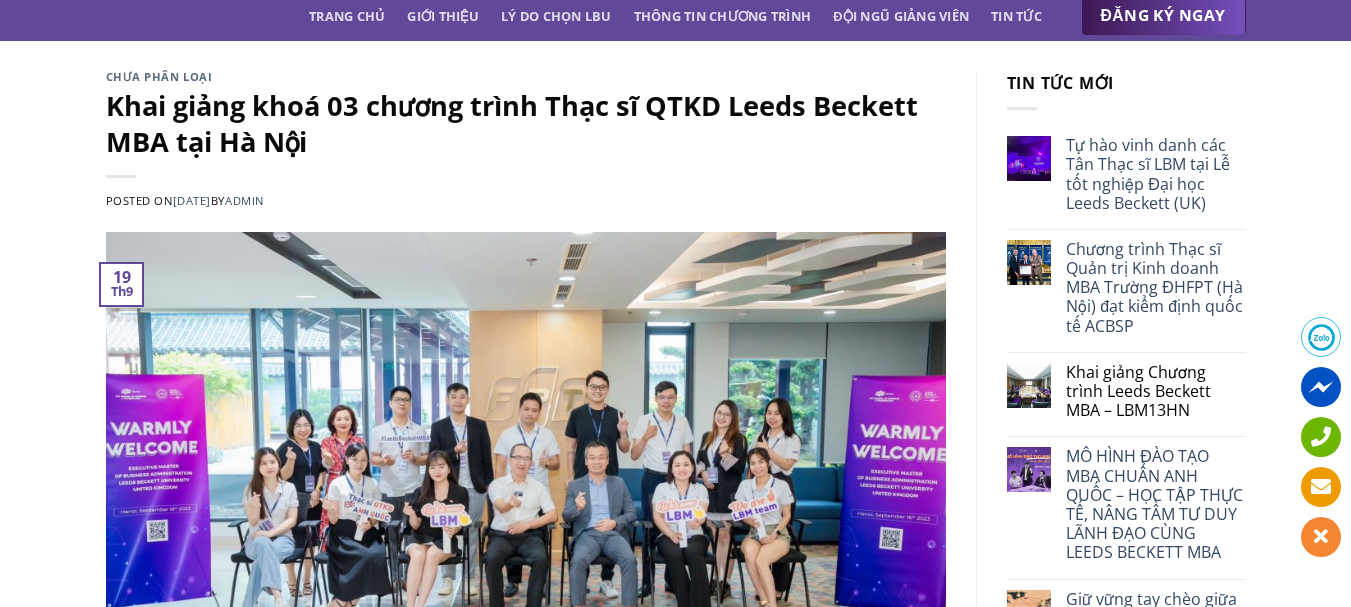 click on "Khai giảng Chương trình Leeds Beckett MBA – LBM13HN" at bounding box center [1155, 392] 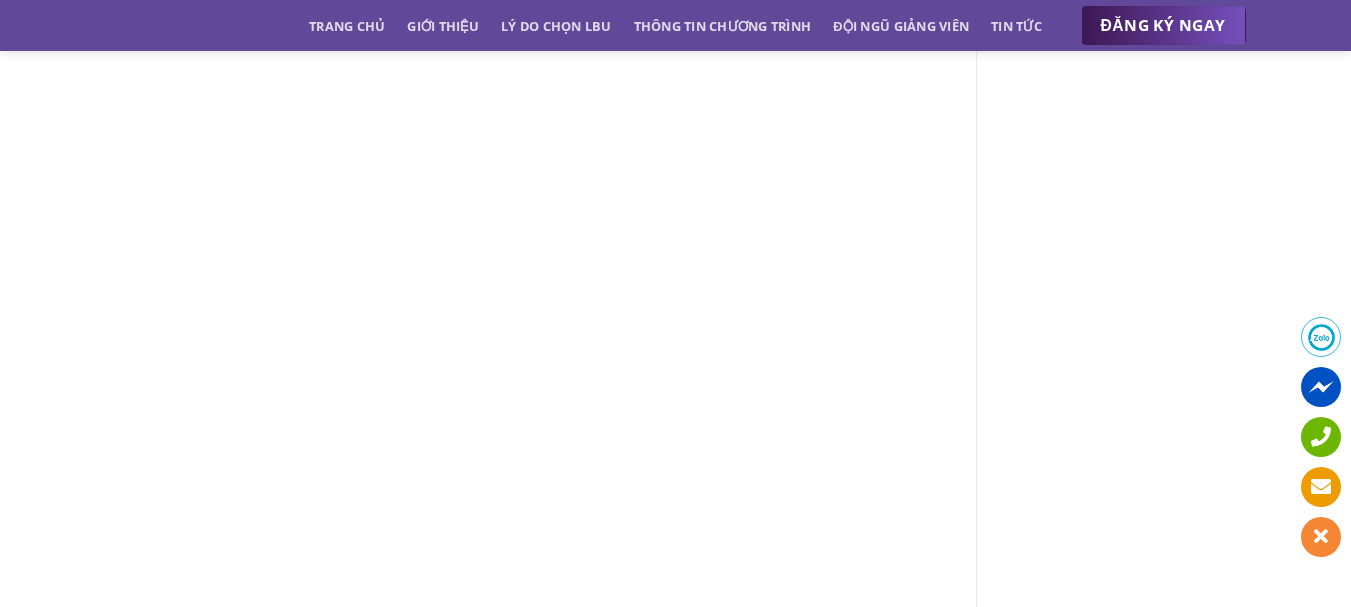 scroll, scrollTop: 1310, scrollLeft: 0, axis: vertical 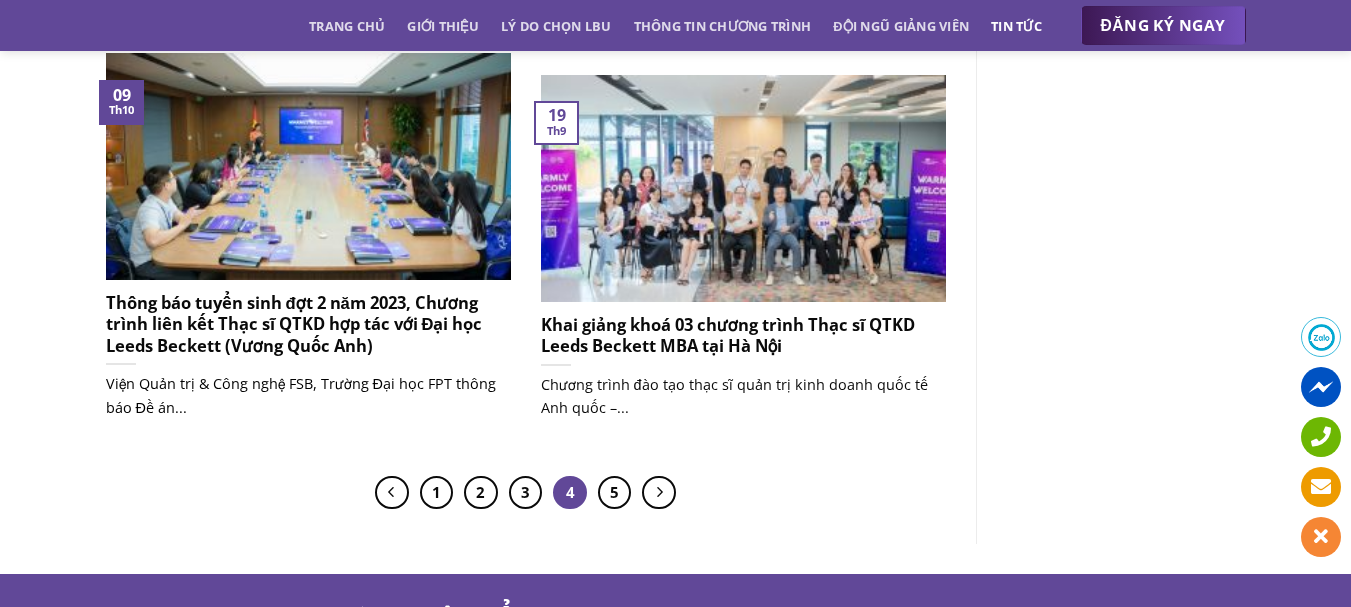 click on "Thông báo tuyển sinh đợt 2 năm 2023, Chương trình liên kết Thạc sĩ QTKD hợp tác với Đại học Leeds Beckett (Vương Quốc Anh)" at bounding box center [308, 324] 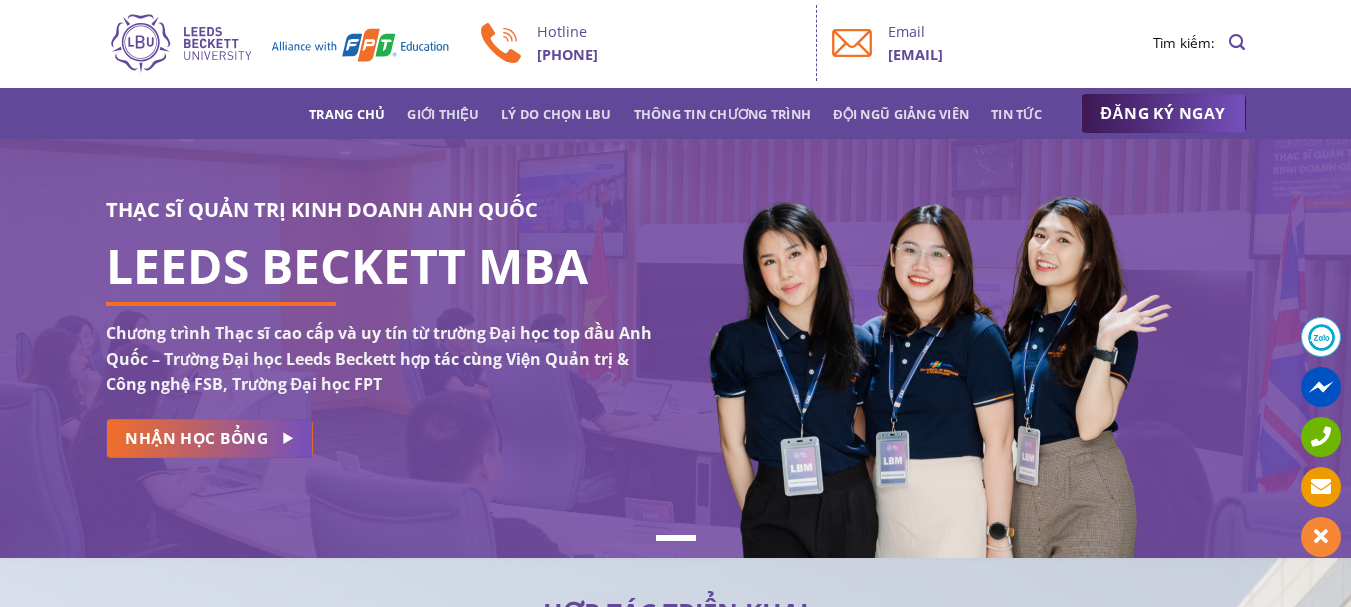 scroll, scrollTop: 0, scrollLeft: 0, axis: both 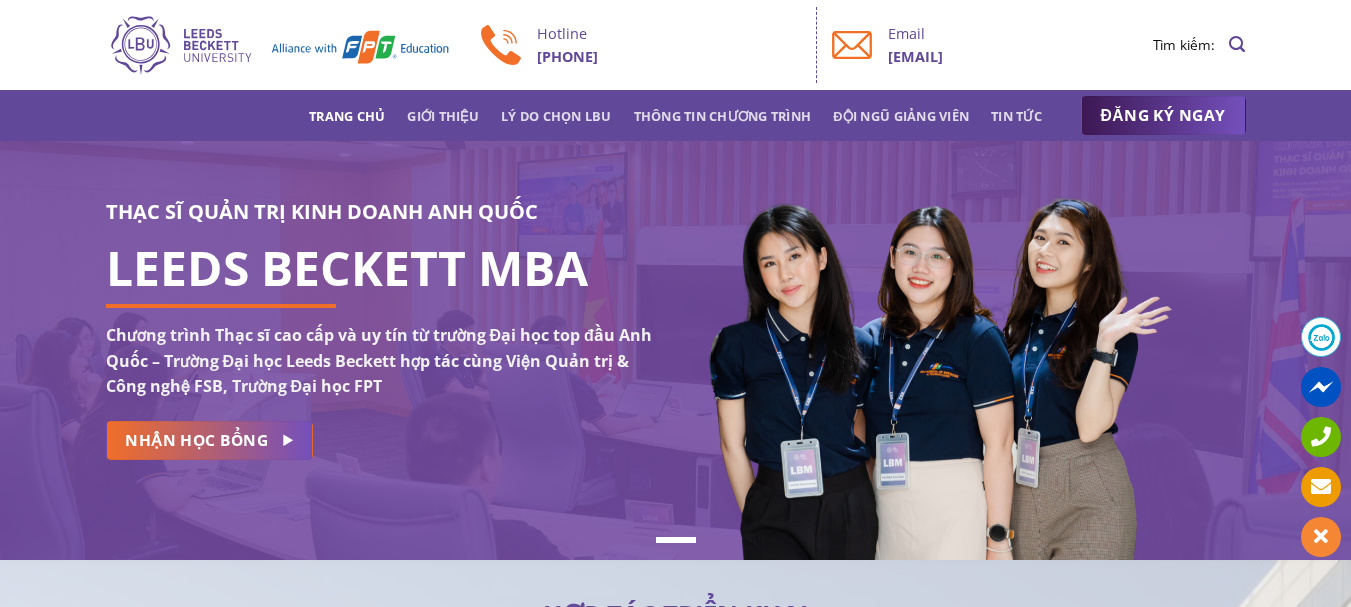click at bounding box center (278, 45) 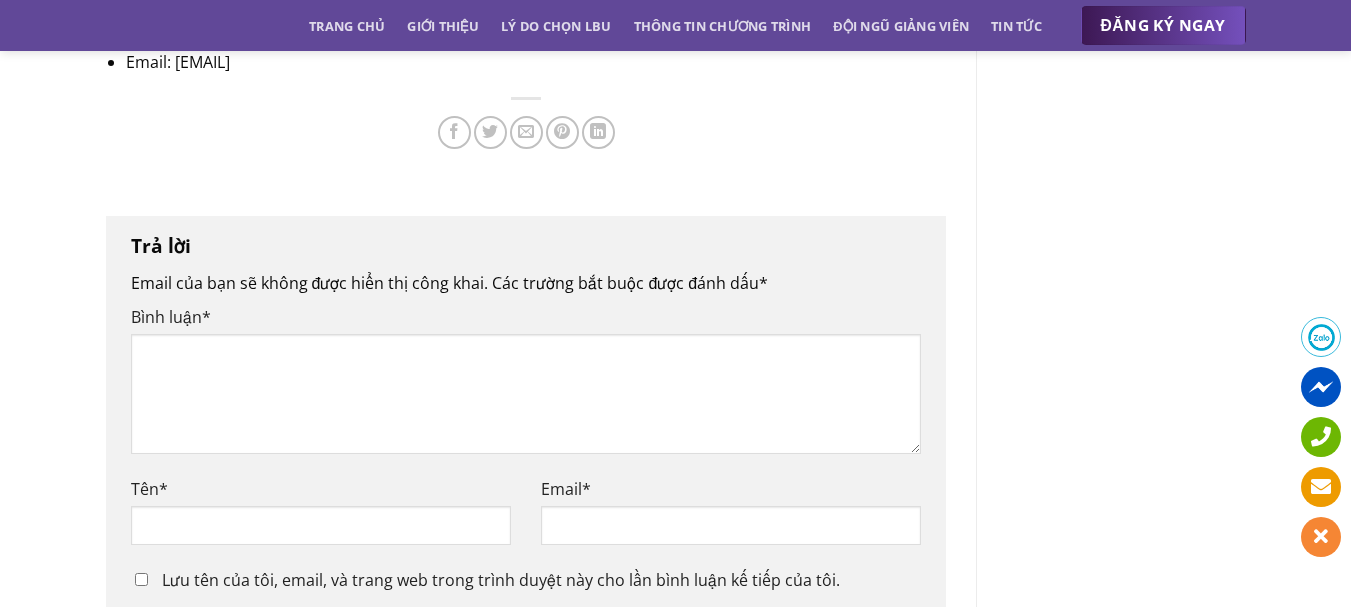 scroll, scrollTop: 4400, scrollLeft: 0, axis: vertical 